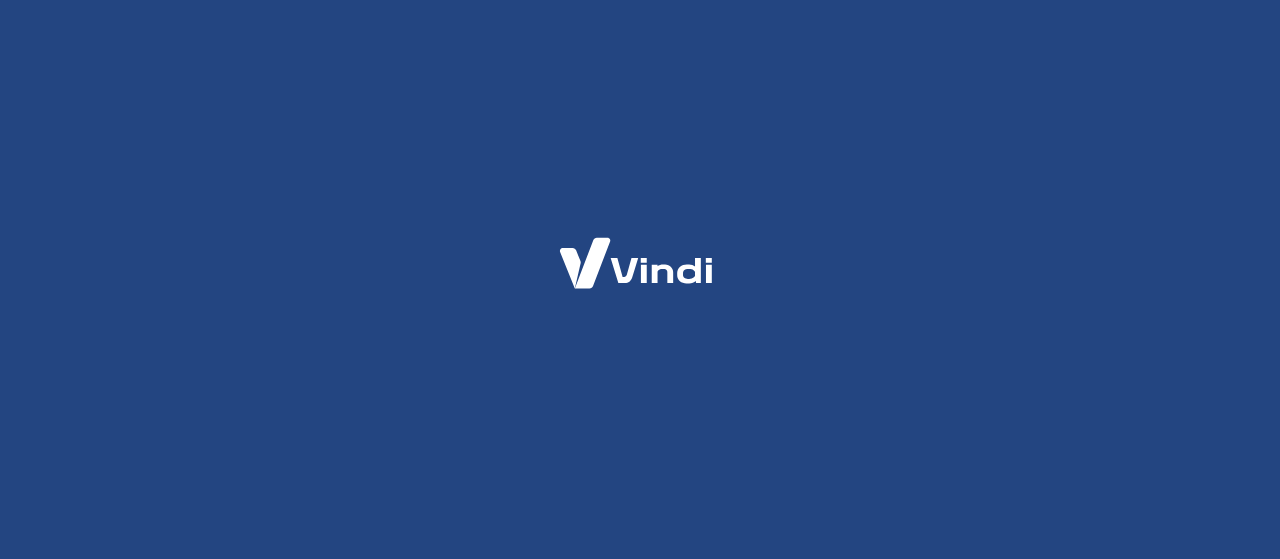 scroll, scrollTop: 0, scrollLeft: 0, axis: both 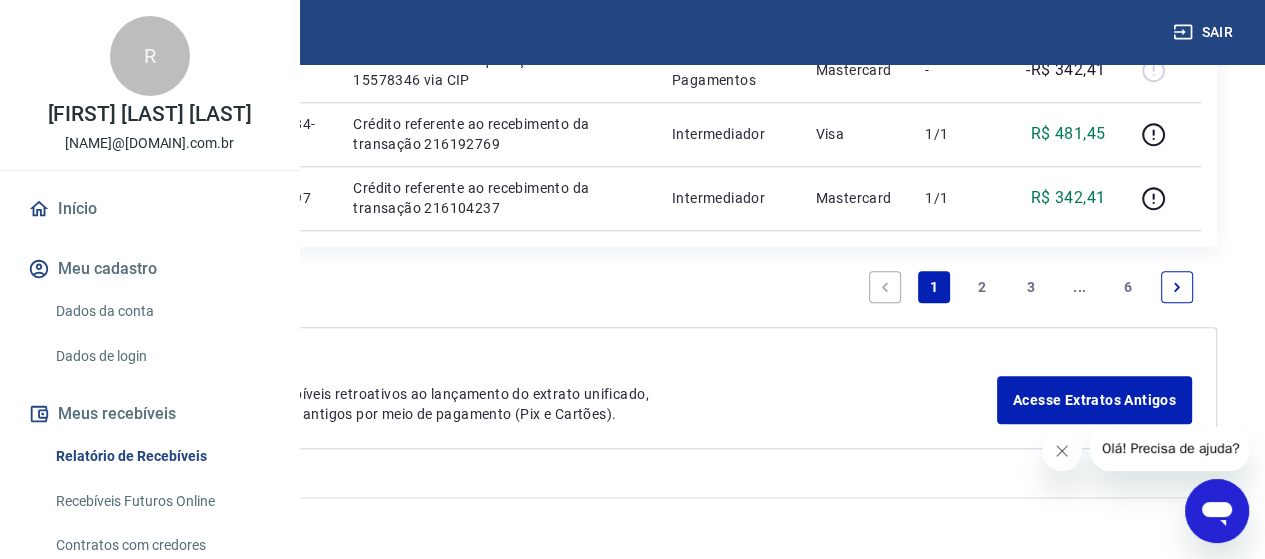 click on "2" at bounding box center (982, 287) 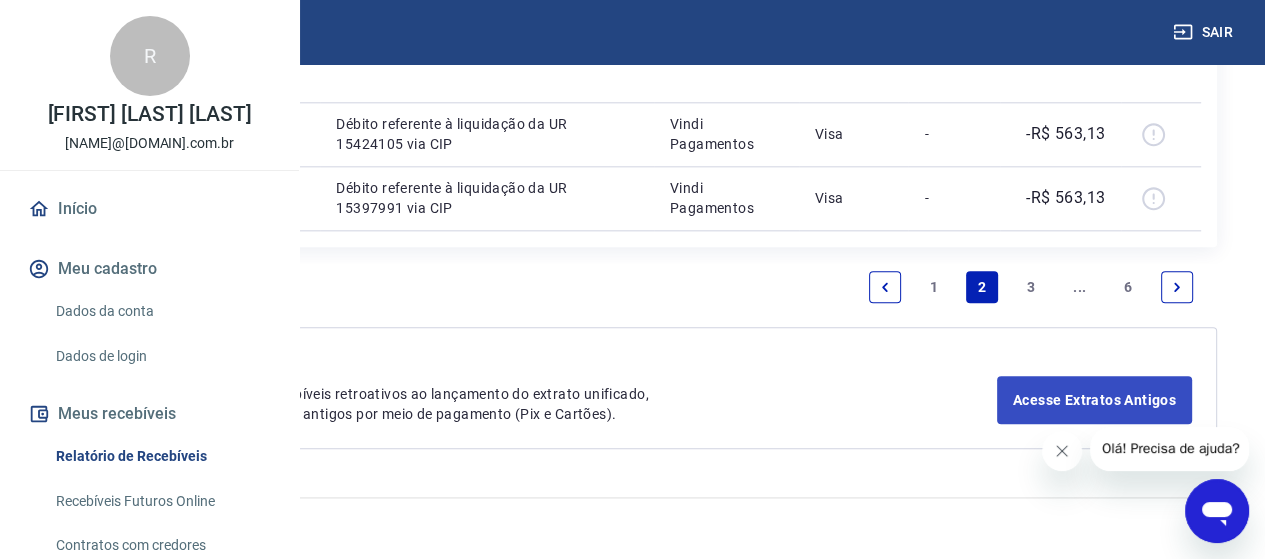 scroll, scrollTop: 3041, scrollLeft: 0, axis: vertical 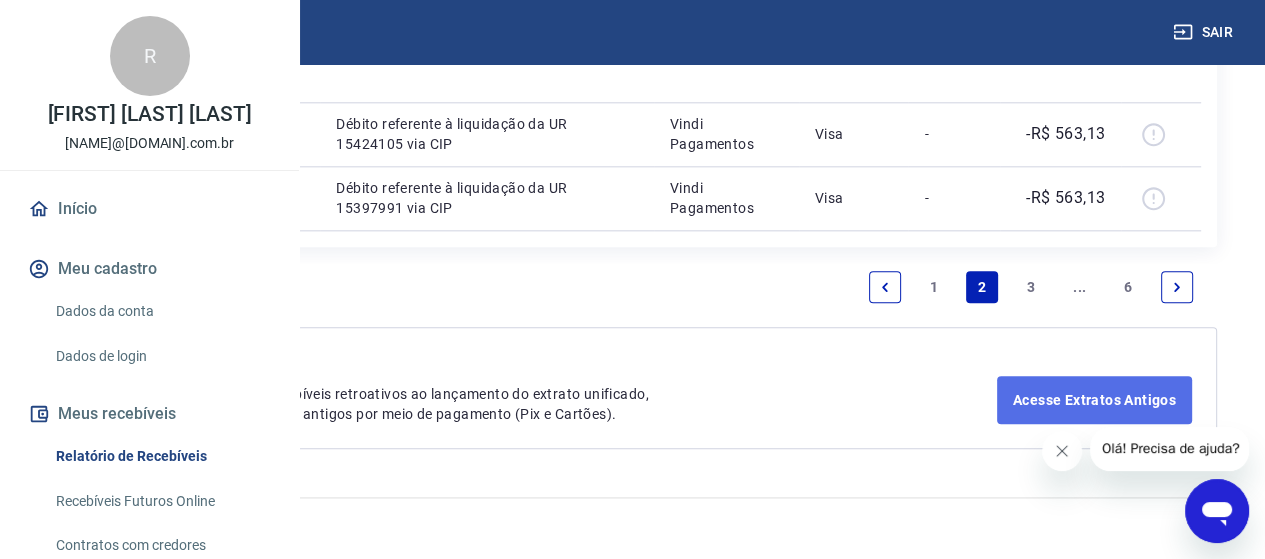 click on "Acesse Extratos Antigos" at bounding box center [1094, 400] 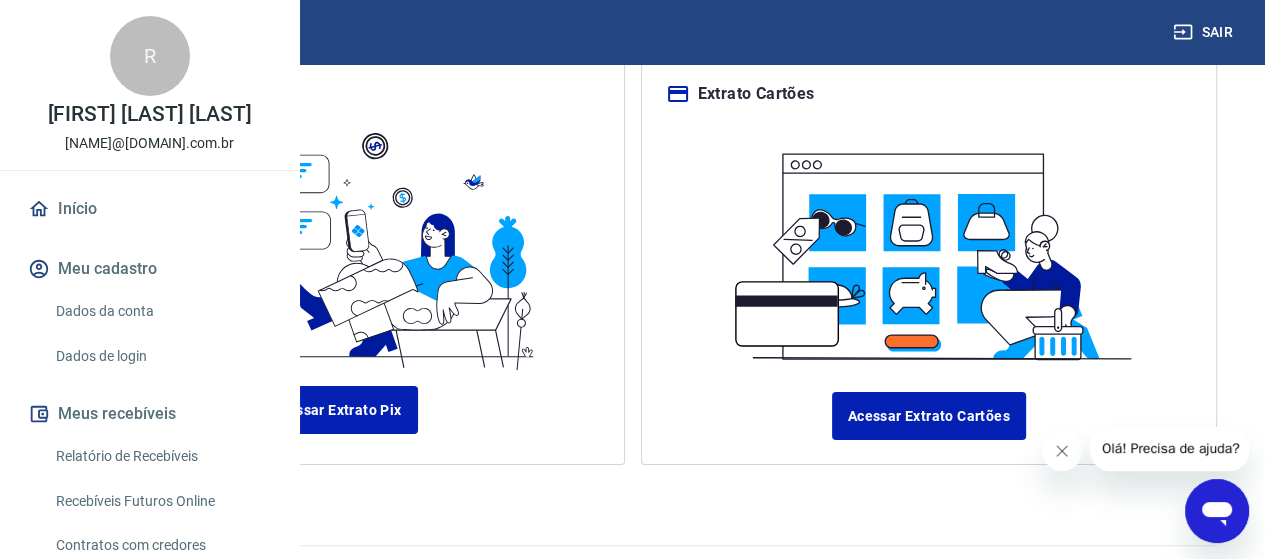 scroll, scrollTop: 271, scrollLeft: 0, axis: vertical 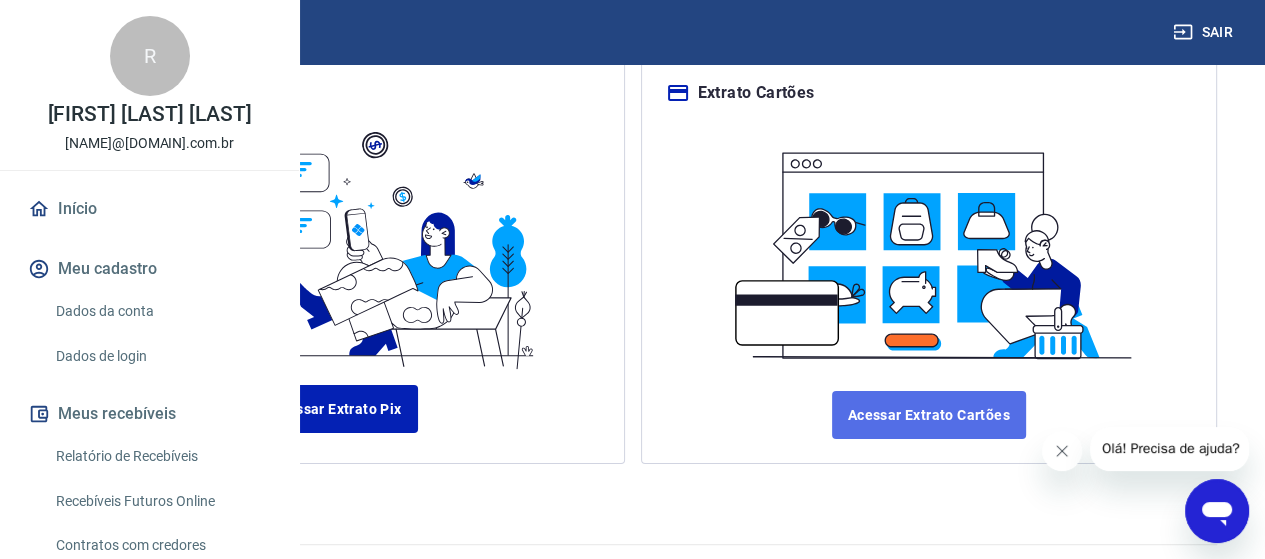 click on "Acessar Extrato Cartões" at bounding box center (929, 415) 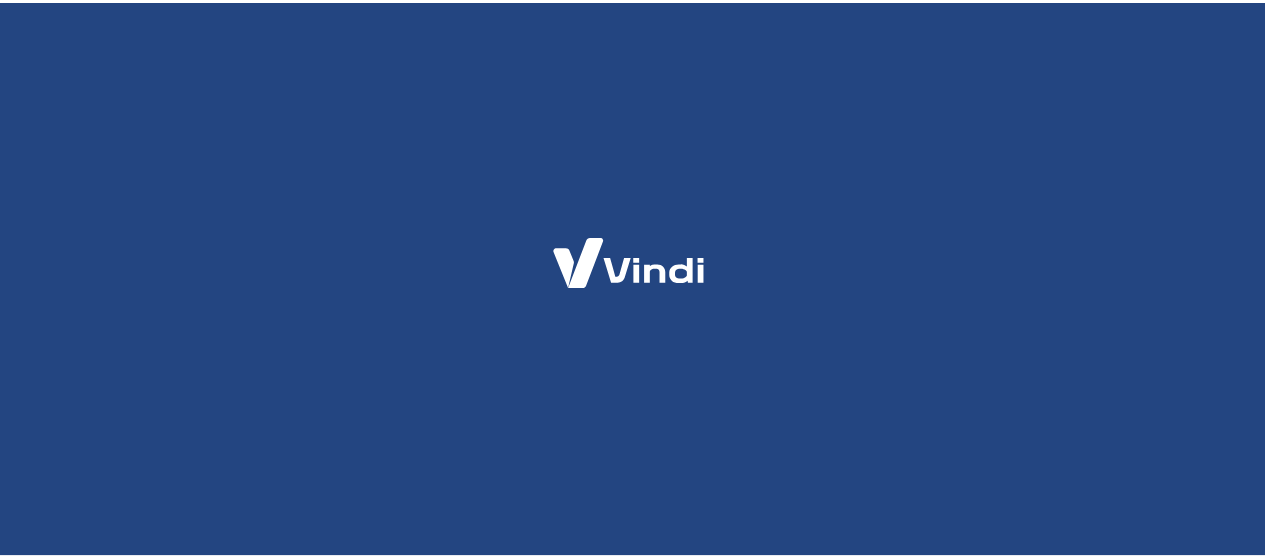 scroll, scrollTop: 0, scrollLeft: 0, axis: both 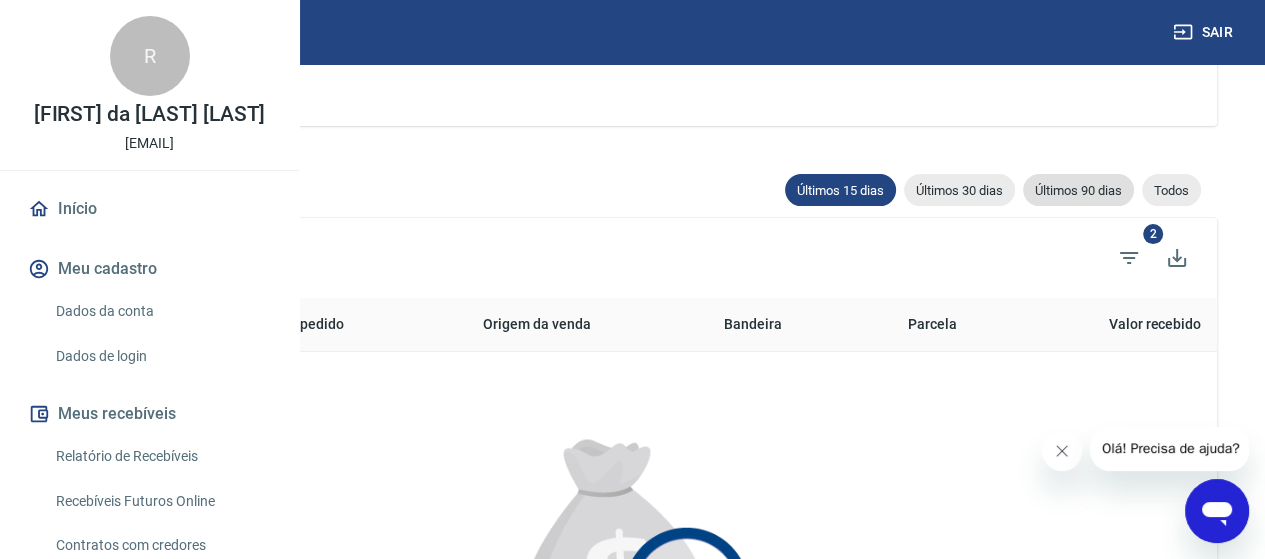 click on "Últimos 90 dias" at bounding box center (1078, 190) 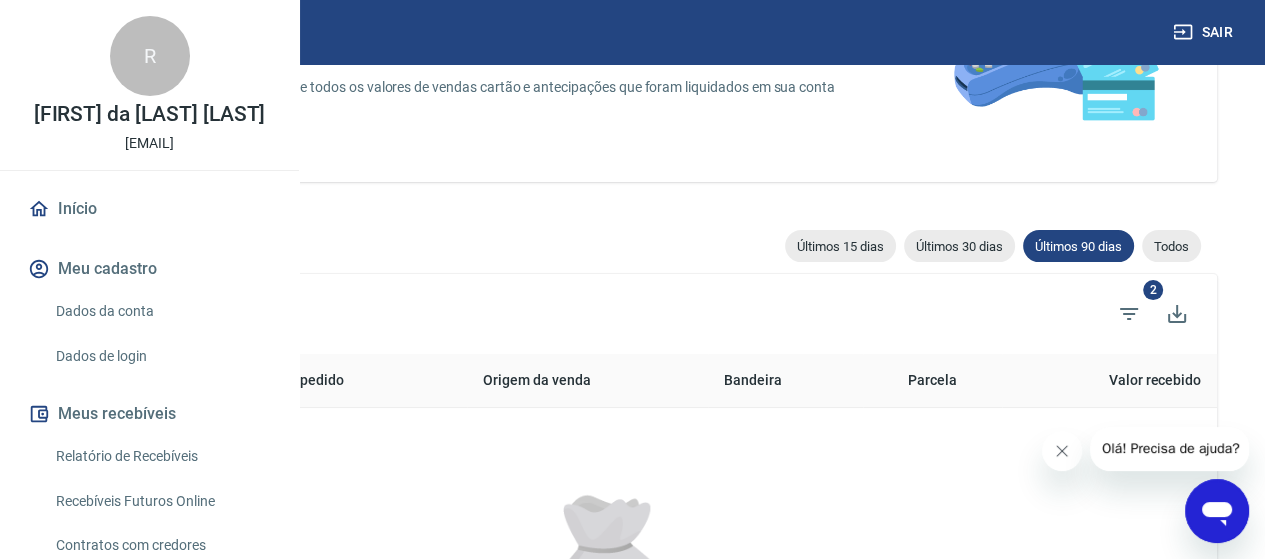 scroll, scrollTop: 200, scrollLeft: 0, axis: vertical 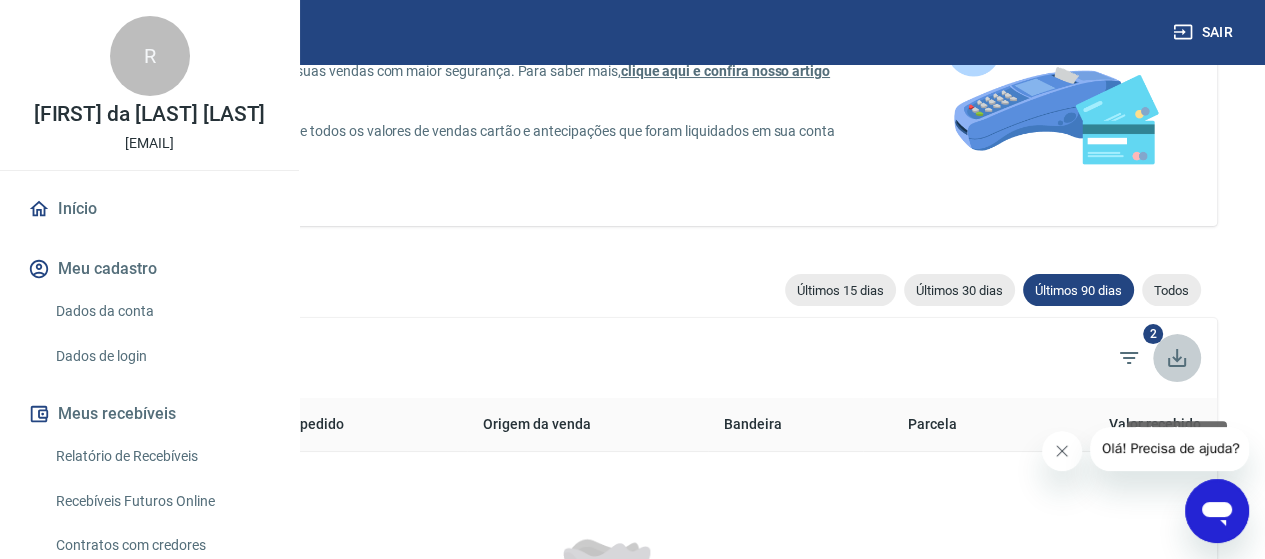 click 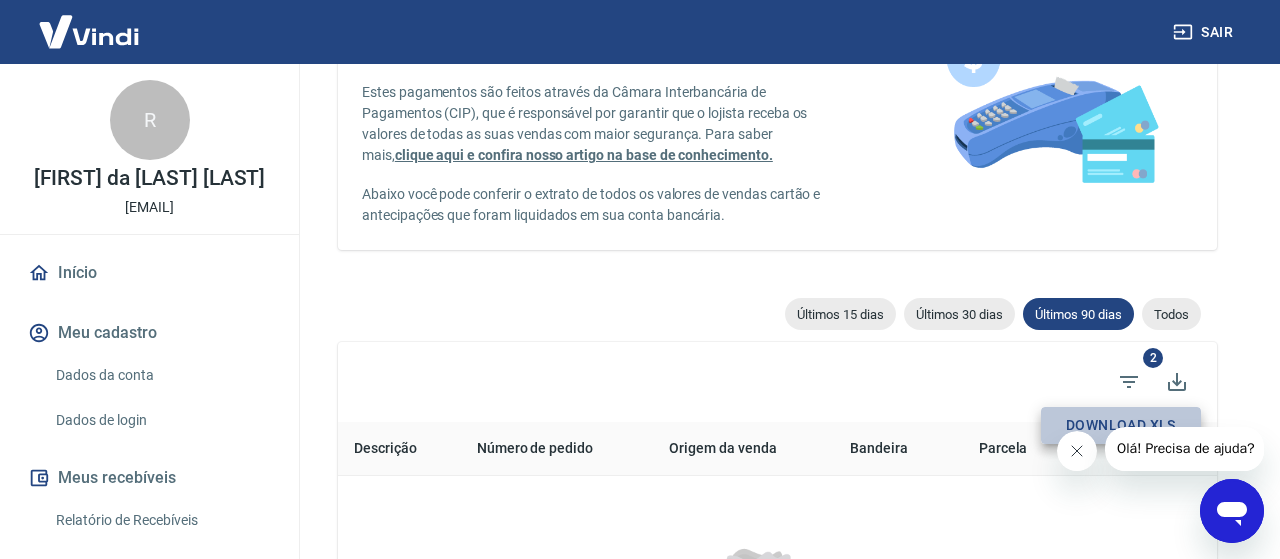 click on "Download XLS" at bounding box center (1121, 425) 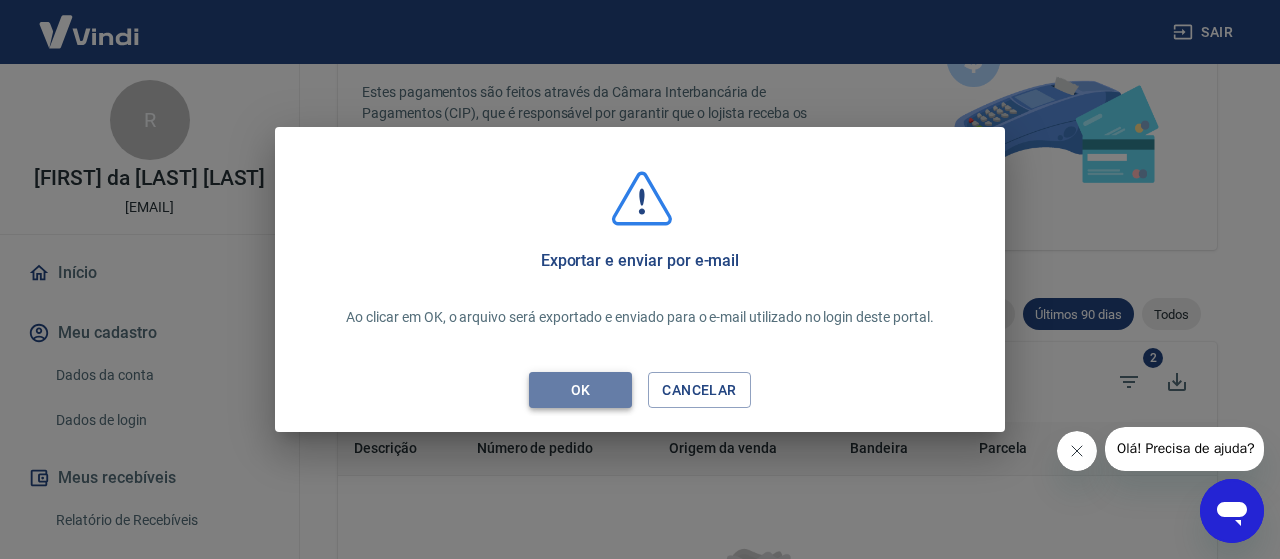 click on "OK" at bounding box center [581, 390] 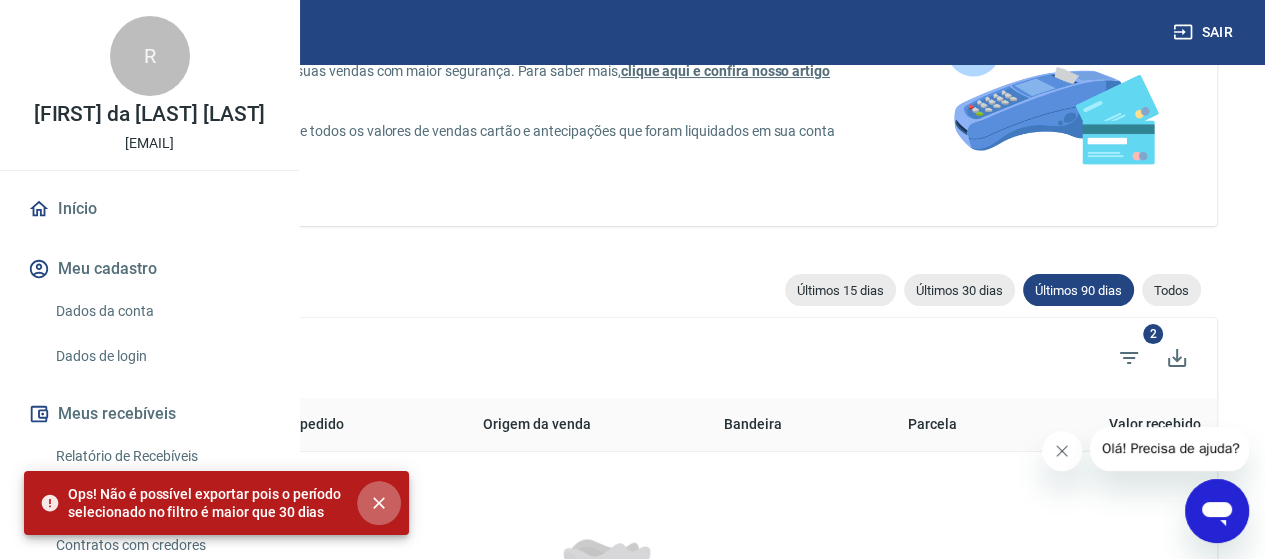 click 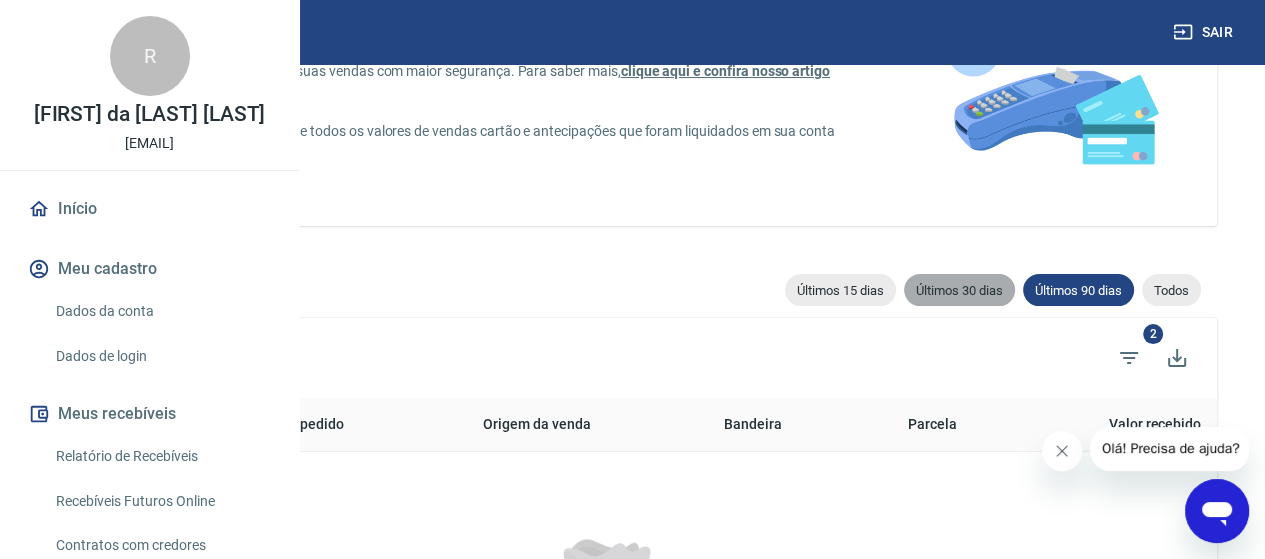 click on "Últimos 30 dias" at bounding box center [959, 290] 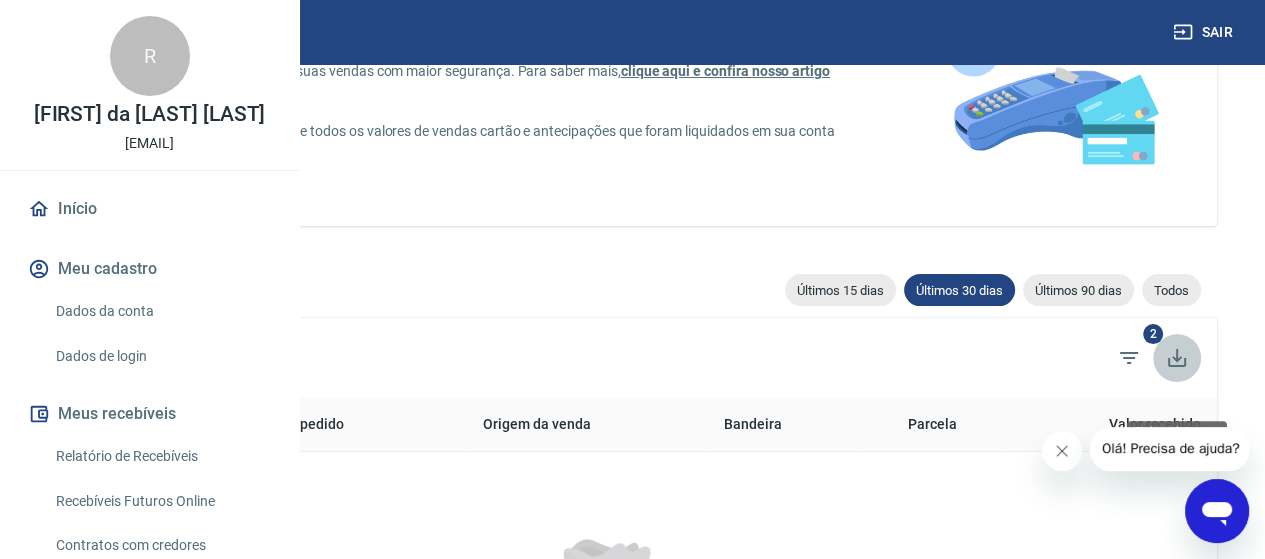 click 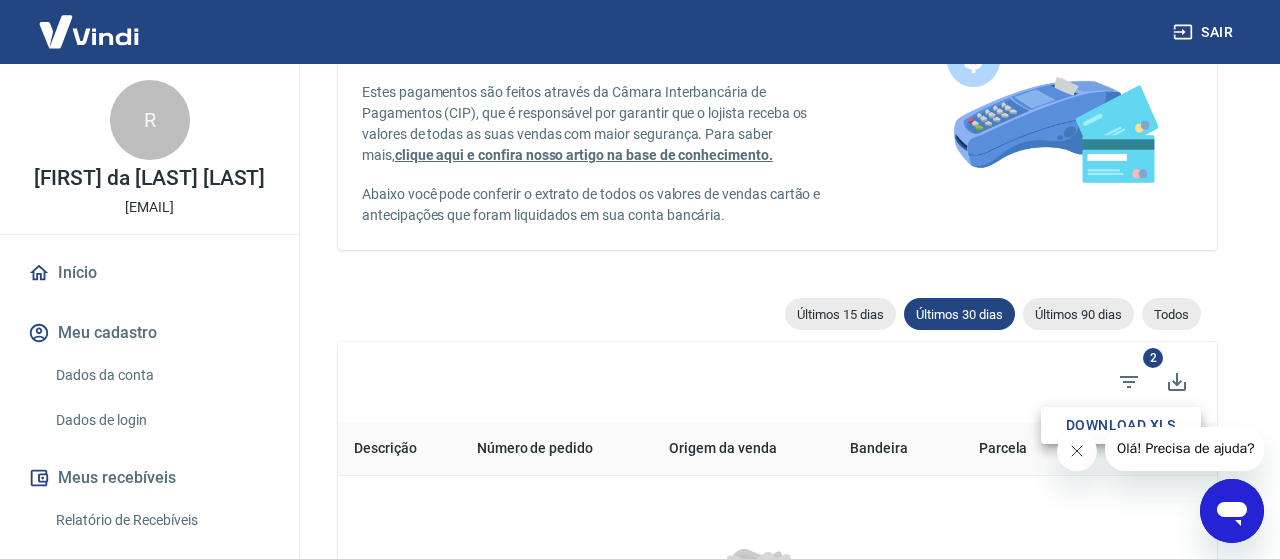 click at bounding box center [640, 279] 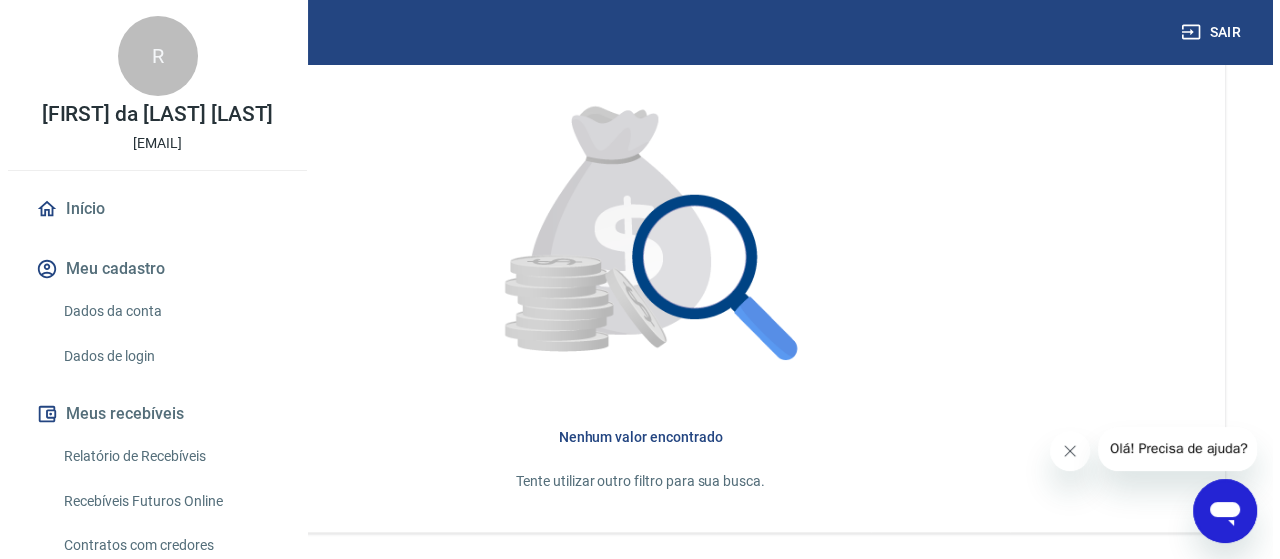scroll, scrollTop: 704, scrollLeft: 0, axis: vertical 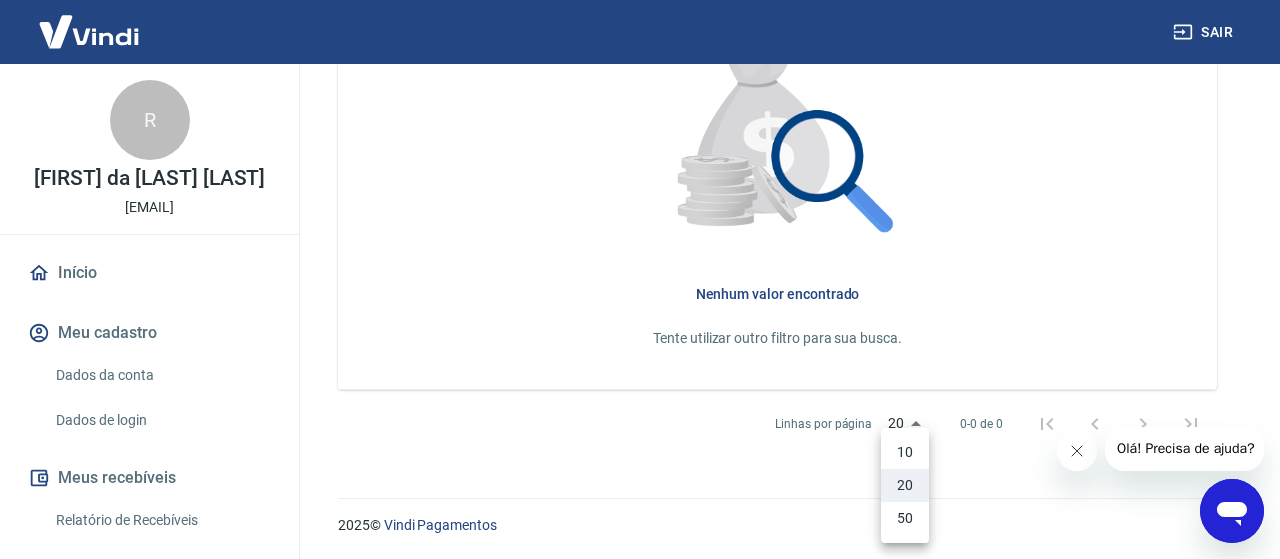 click on "Sair R [LAST] [LAST] [LAST] [LAST] [EMAIL] Início Meu cadastro Dados da conta Dados de login Meus recebíveis Relatório de Recebíveis Recebíveis Futuros Online Contratos com credores Disponibilização de agenda Segurança Fale conosco Valores liquidados - vendas cartão e antecipações De acordo com a Circular n° 3.765 do Banco Central, os valores das vendas feitas no cartão de crédito, cartão de débito e antecipações devem ser automaticamente liquidados(pagos) em sua conta bancária um dia após serem creditados. Estes pagamentos são feitos através da Câmara Interbancária de Pagamentos (CIP), que é responsável por garantir que o lojista receba os valores de todas as suas vendas com maior segurança. Para saber mais, clique aqui e confira nosso artigo na base de conhecimento. Abaixo você pode conferir o extrato de todos os valores de vendas cartão e antecipações que foram liquidados em sua conta bancária. Últimos 15 dias Últimos 30 dias Últimos 90 dias Todos 2 20" at bounding box center [640, -425] 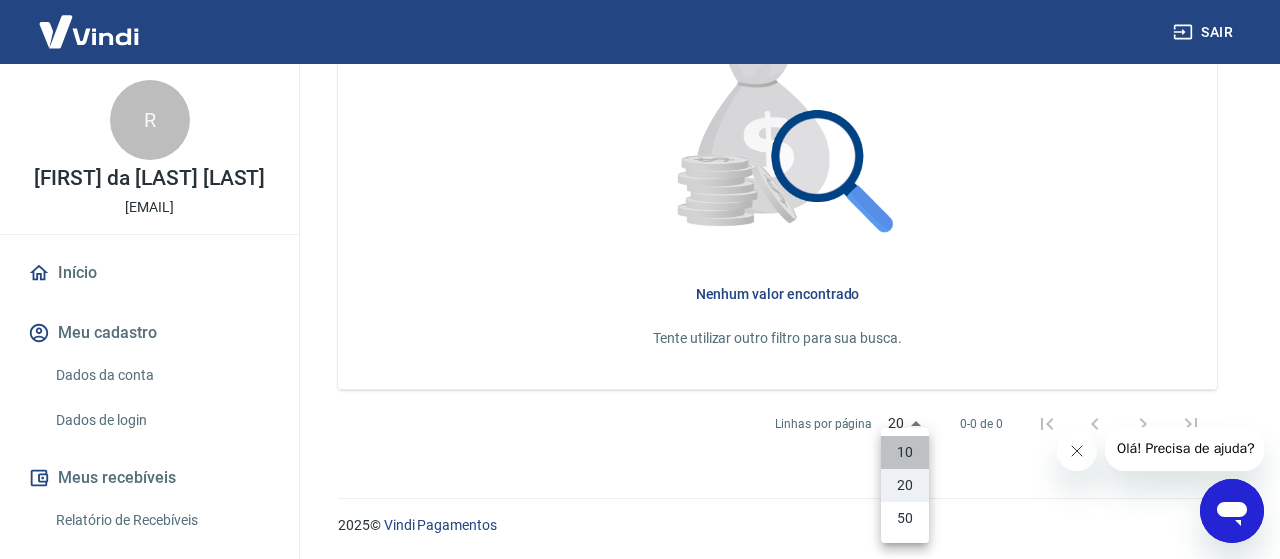 click on "10" at bounding box center (905, 452) 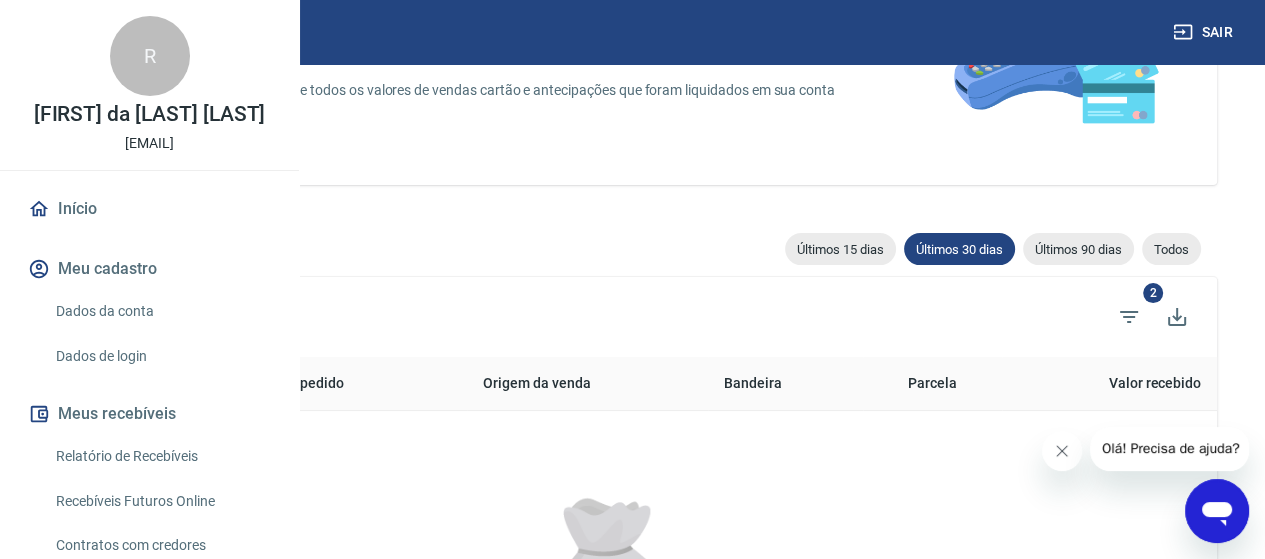 scroll, scrollTop: 704, scrollLeft: 0, axis: vertical 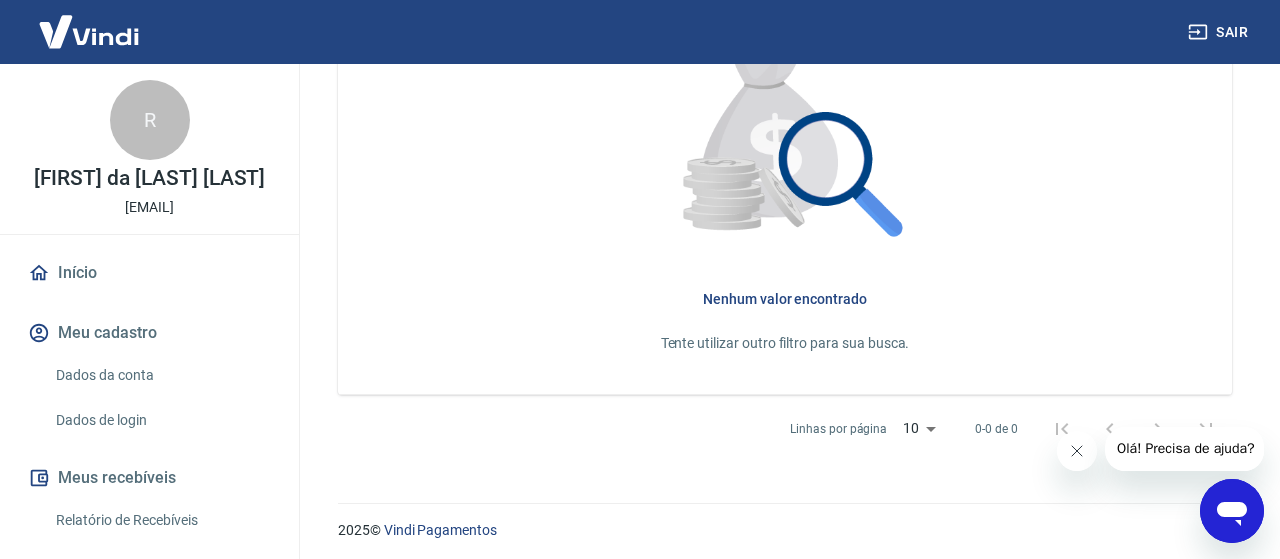 click on "Sair R [LAST] [LAST] [LAST] [LAST] [EMAIL] Início Meu cadastro Dados da conta Dados de login Meus recebíveis Relatório de Recebíveis Recebíveis Futuros Online Contratos com credores Disponibilização de agenda Segurança Fale conosco Valores liquidados - vendas cartão e antecipações De acordo com a Circular n° 3.765 do Banco Central, os valores das vendas feitas no cartão de crédito, cartão de débito e antecipações devem ser automaticamente liquidados(pagos) em sua conta bancária um dia após serem creditados. Estes pagamentos são feitos através da Câmara Interbancária de Pagamentos (CIP), que é responsável por garantir que o lojista receba os valores de todas as suas vendas com maior segurança. Para saber mais, clique aqui e confira nosso artigo na base de conhecimento. Abaixo você pode conferir o extrato de todos os valores de vendas cartão e antecipações que foram liquidados em sua conta bancária. Últimos 15 dias Últimos 30 dias Últimos 90 dias Todos 2 10" at bounding box center (640, -425) 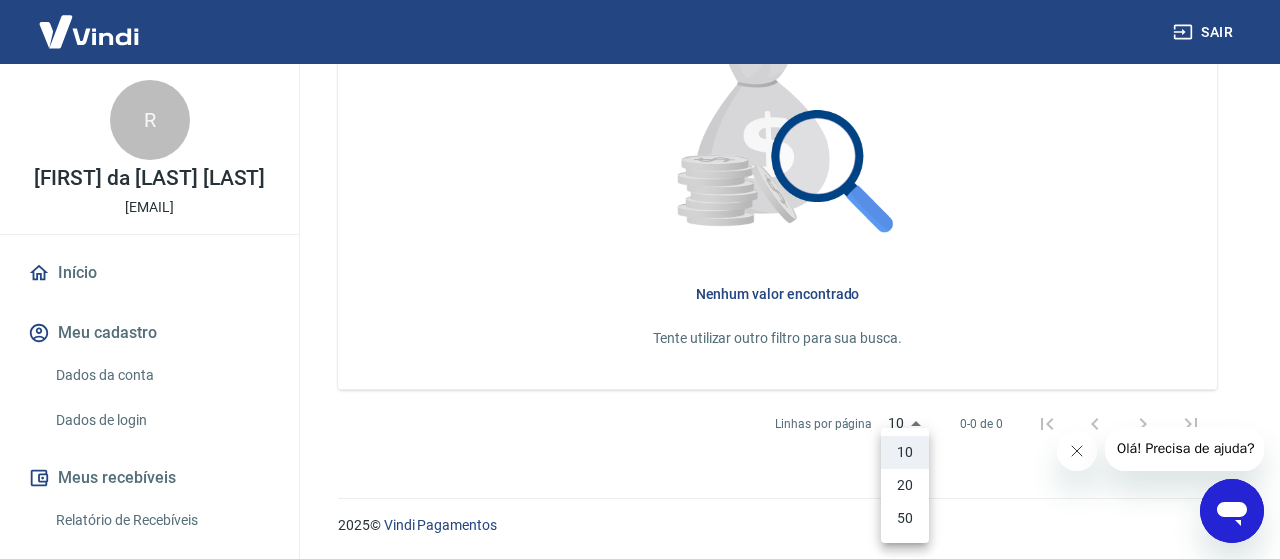 click on "50" at bounding box center (905, 518) 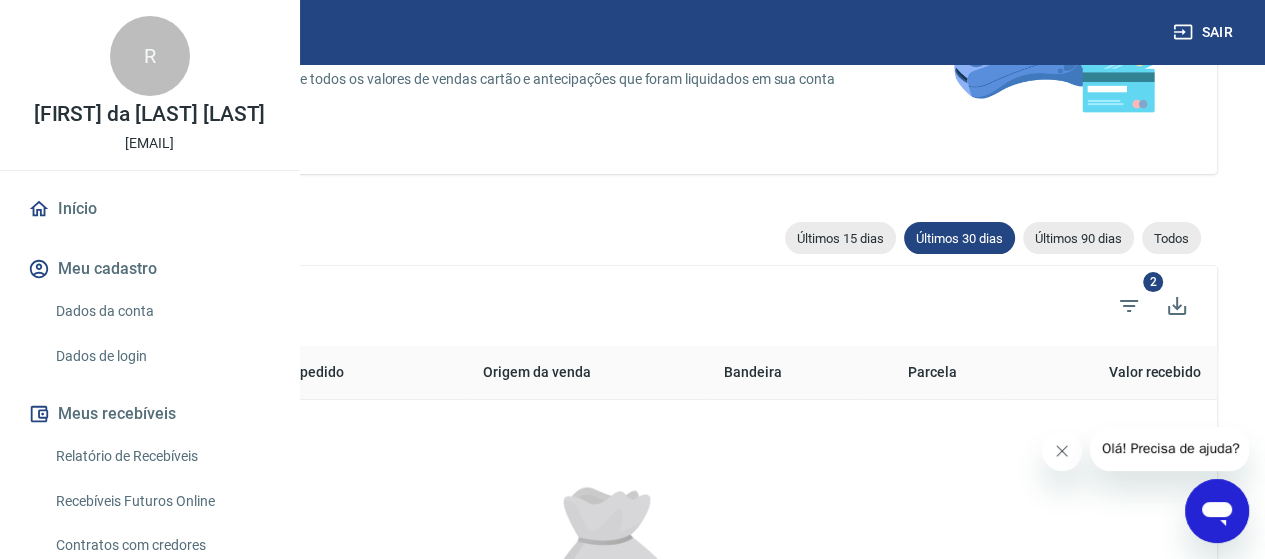 scroll, scrollTop: 204, scrollLeft: 0, axis: vertical 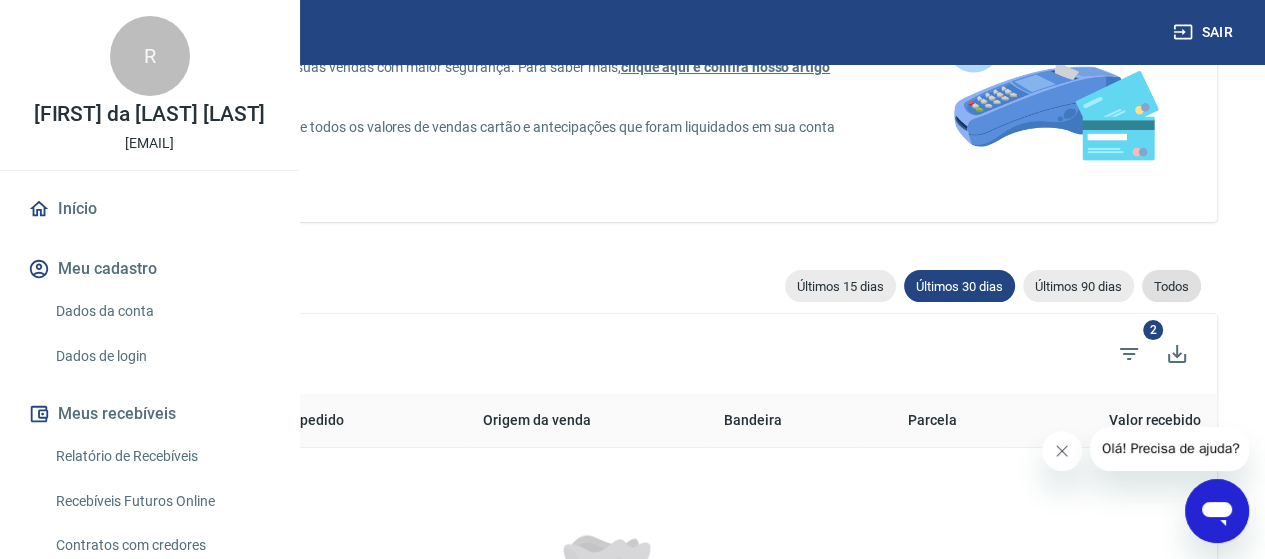 click on "Todos" at bounding box center (1171, 286) 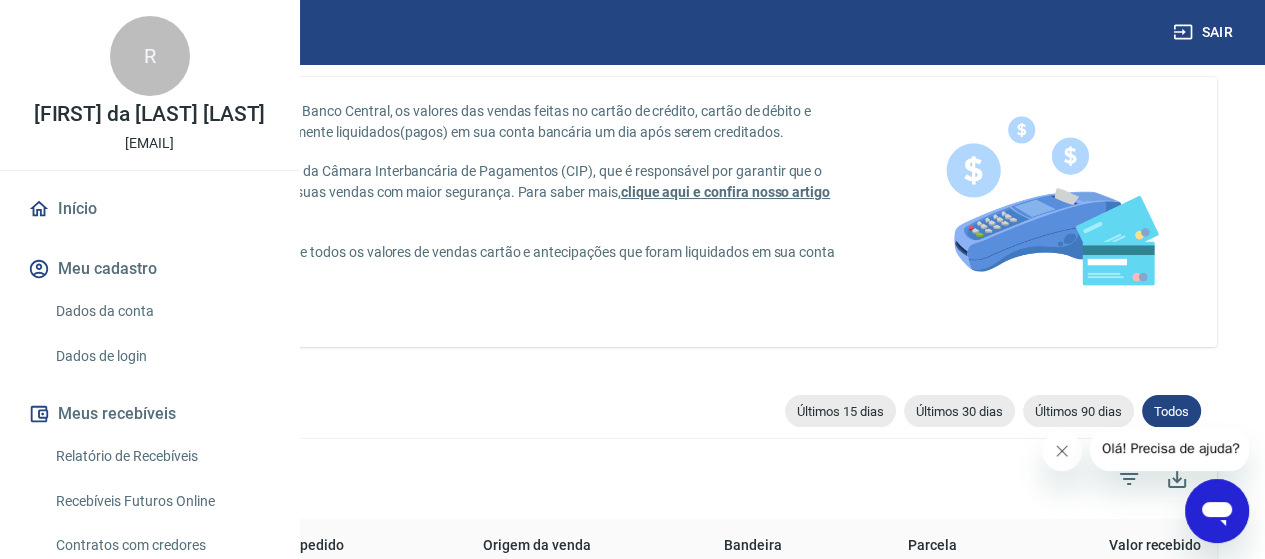 scroll, scrollTop: 0, scrollLeft: 0, axis: both 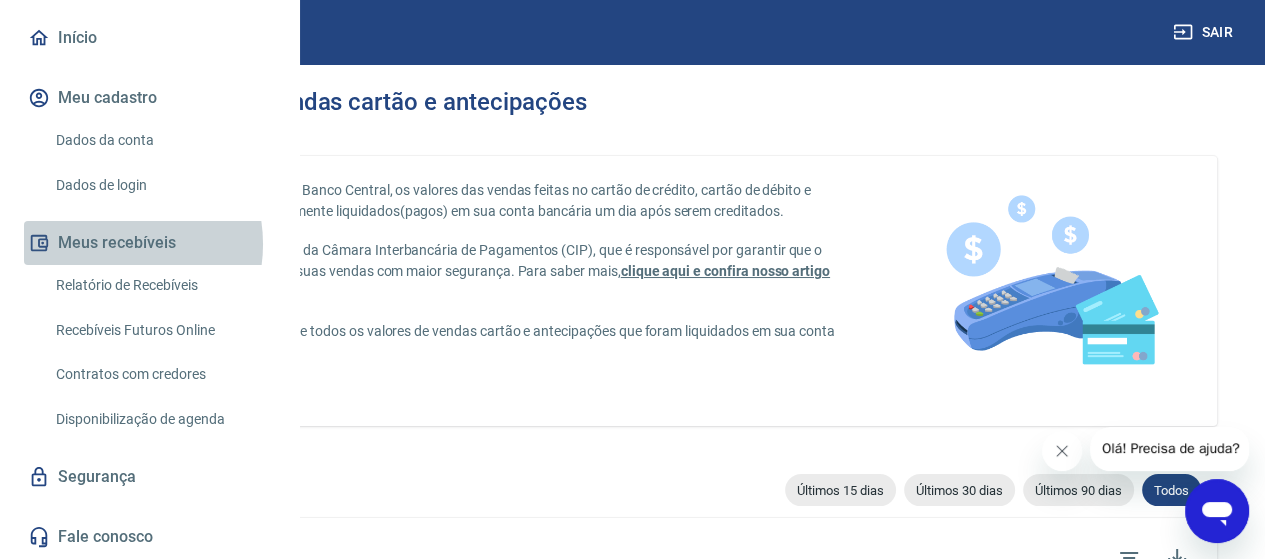 click on "Meus recebíveis" at bounding box center (149, 243) 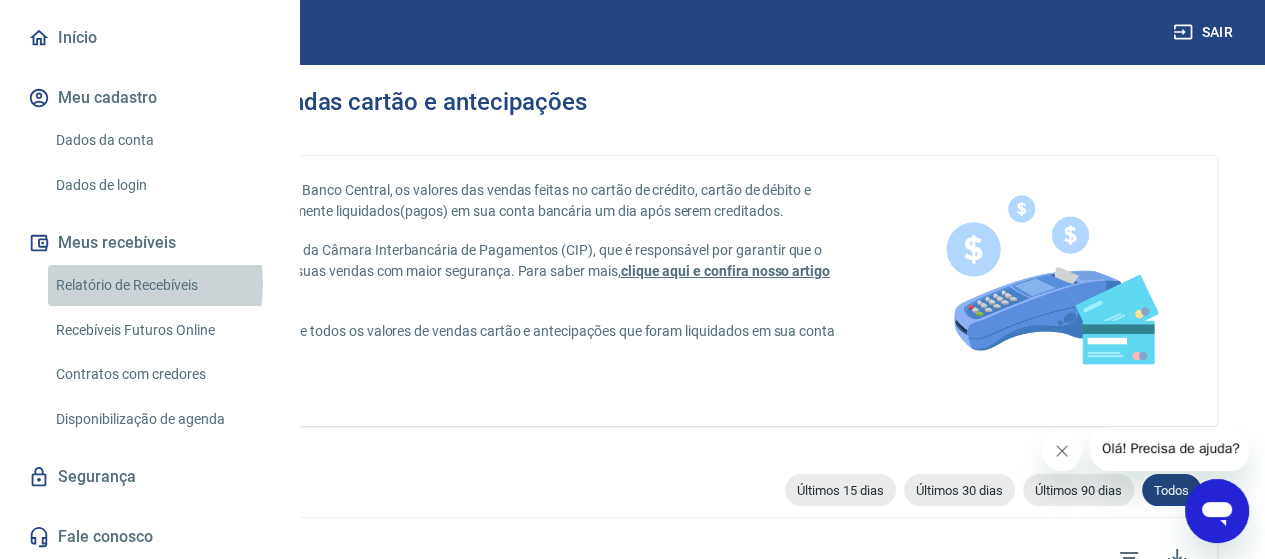 click on "Relatório de Recebíveis" at bounding box center (161, 285) 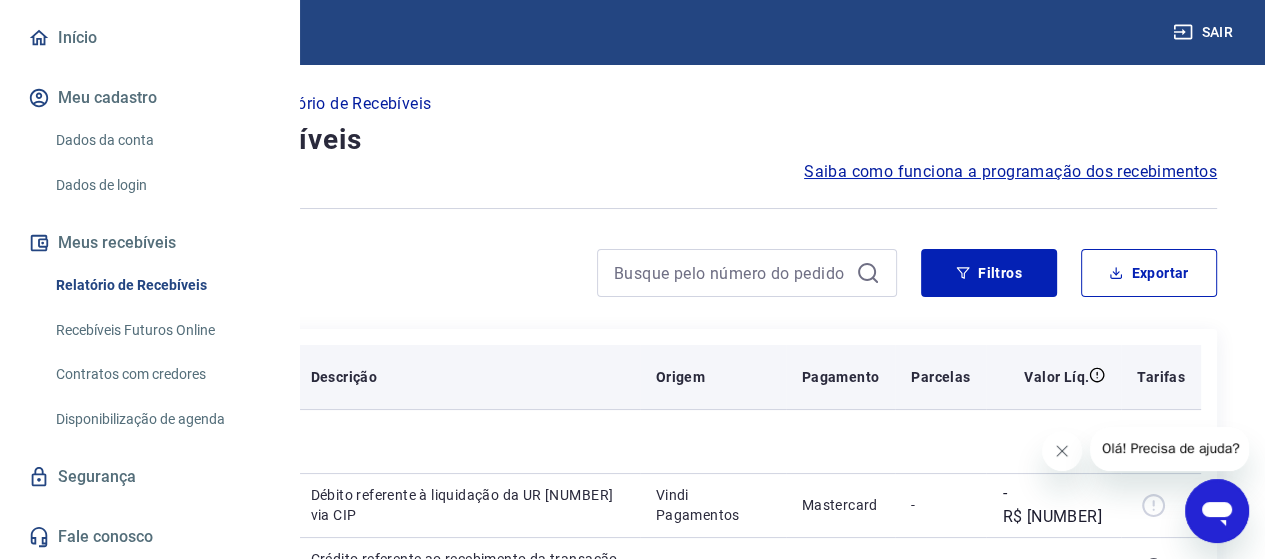 scroll, scrollTop: 100, scrollLeft: 0, axis: vertical 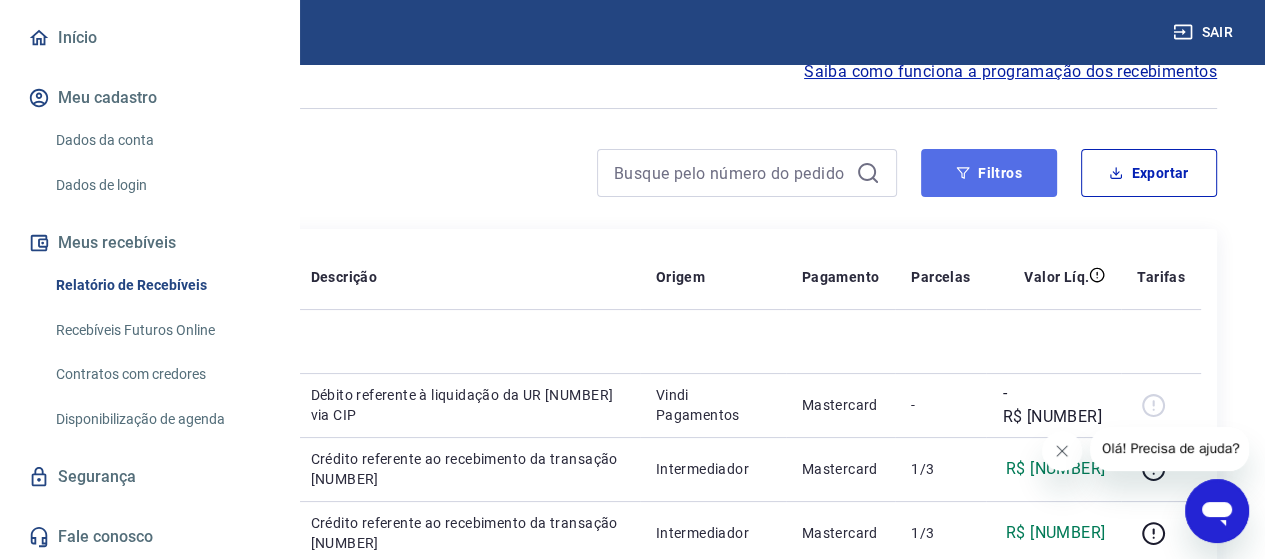click on "Filtros" at bounding box center (989, 173) 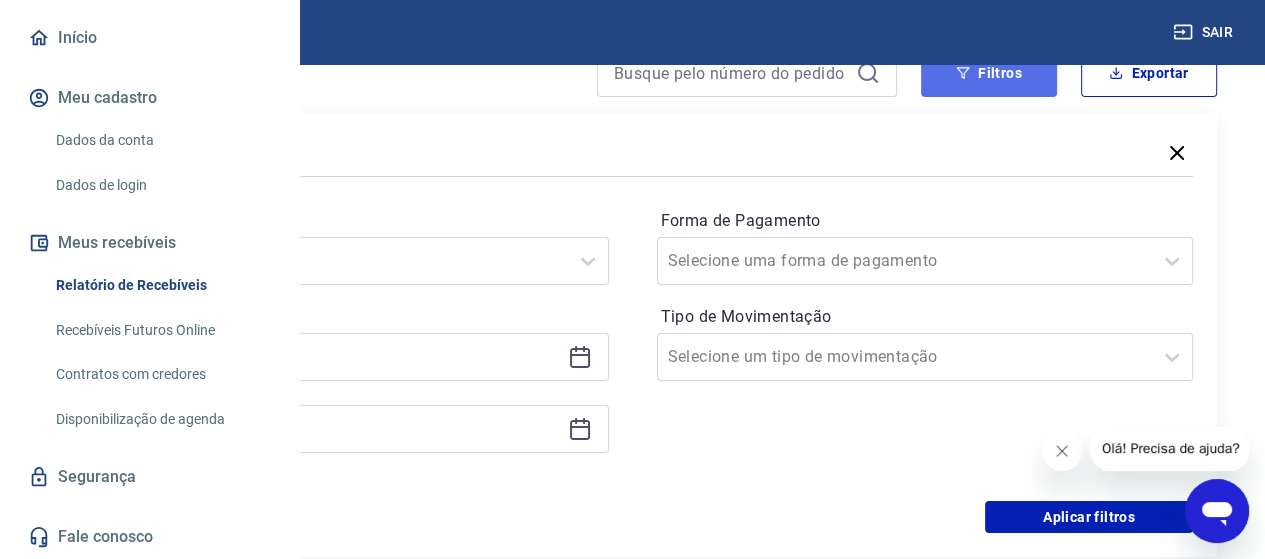 scroll, scrollTop: 300, scrollLeft: 0, axis: vertical 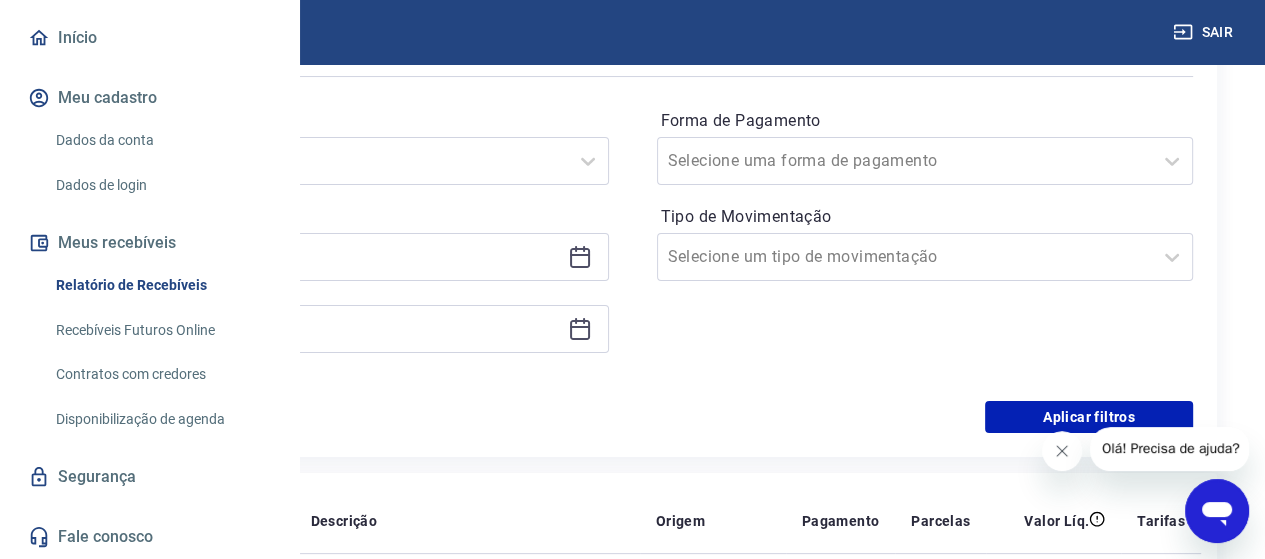 click 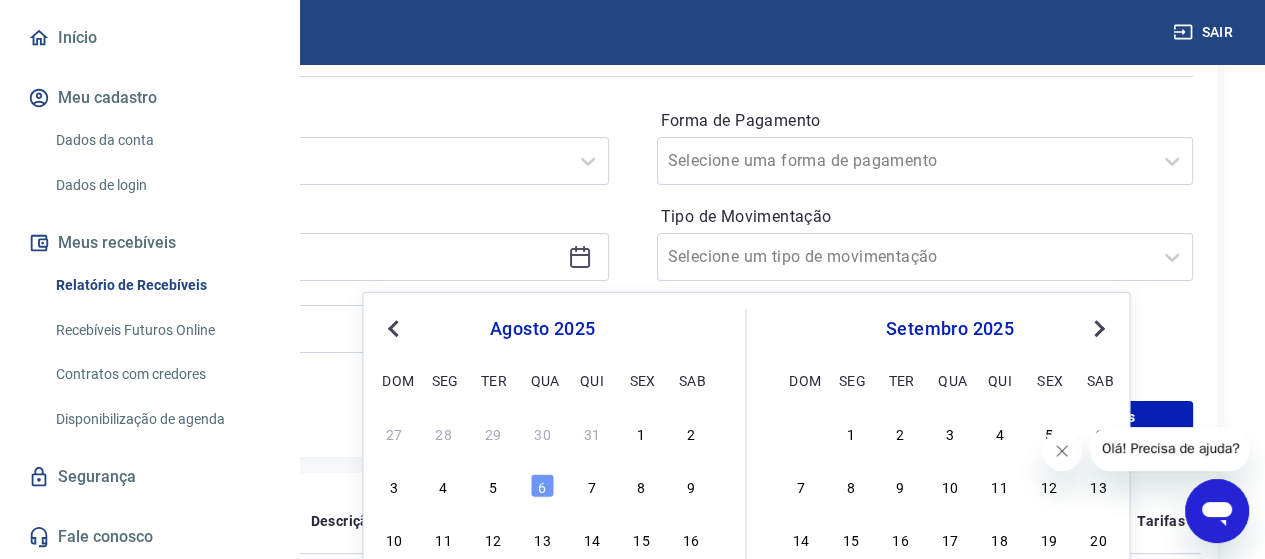 click on "Previous Month" at bounding box center (395, 327) 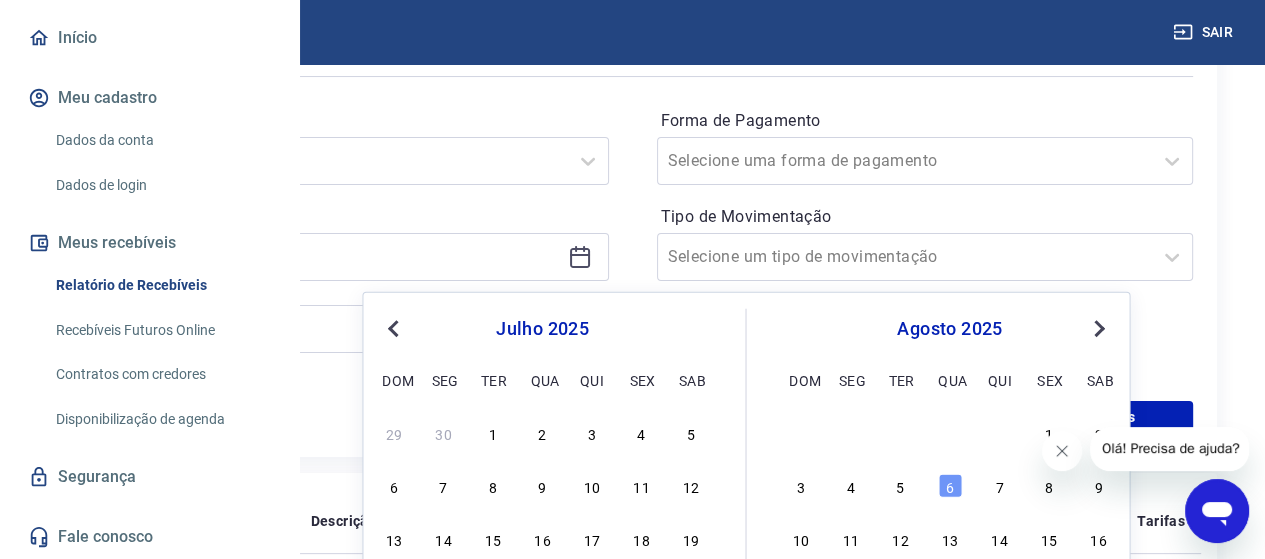 click on "Previous Month" at bounding box center [395, 327] 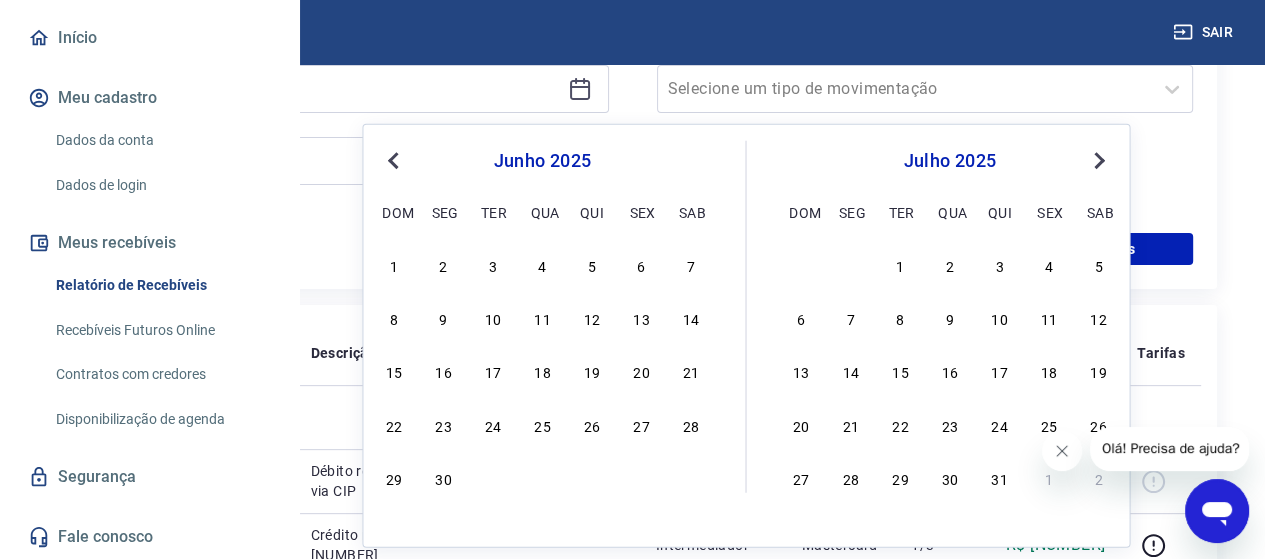 scroll, scrollTop: 500, scrollLeft: 0, axis: vertical 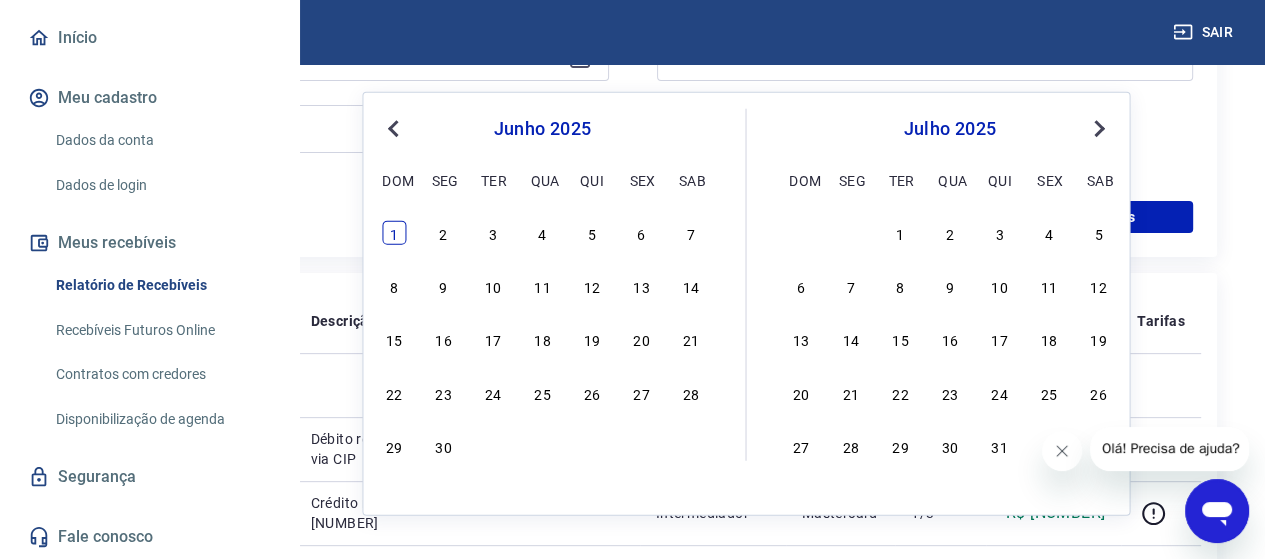 click on "1" at bounding box center (394, 233) 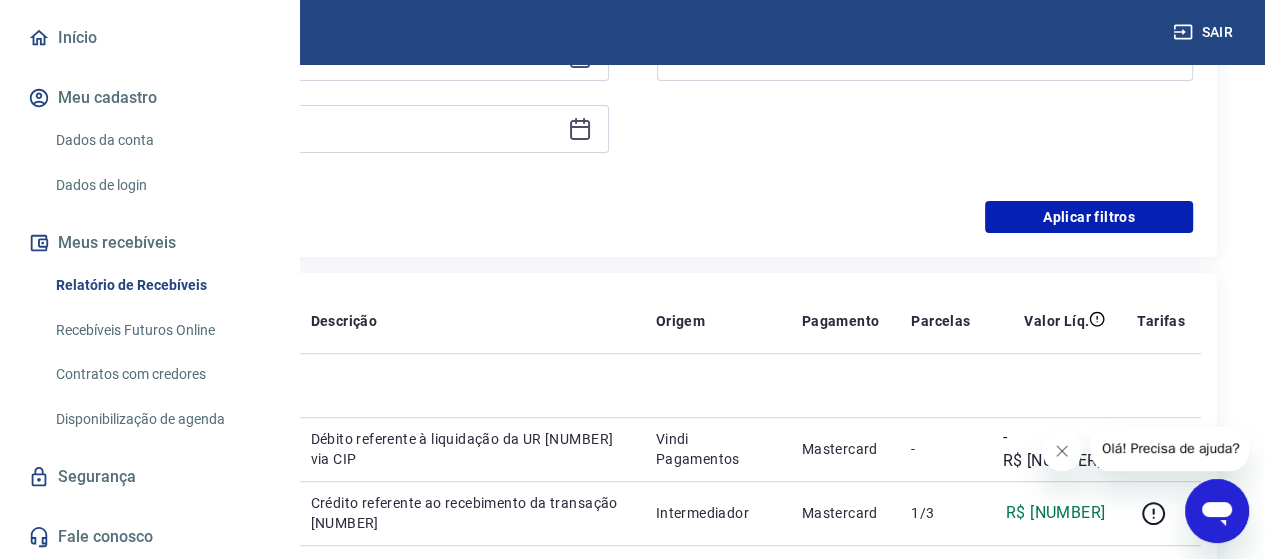type on "01/06/2025" 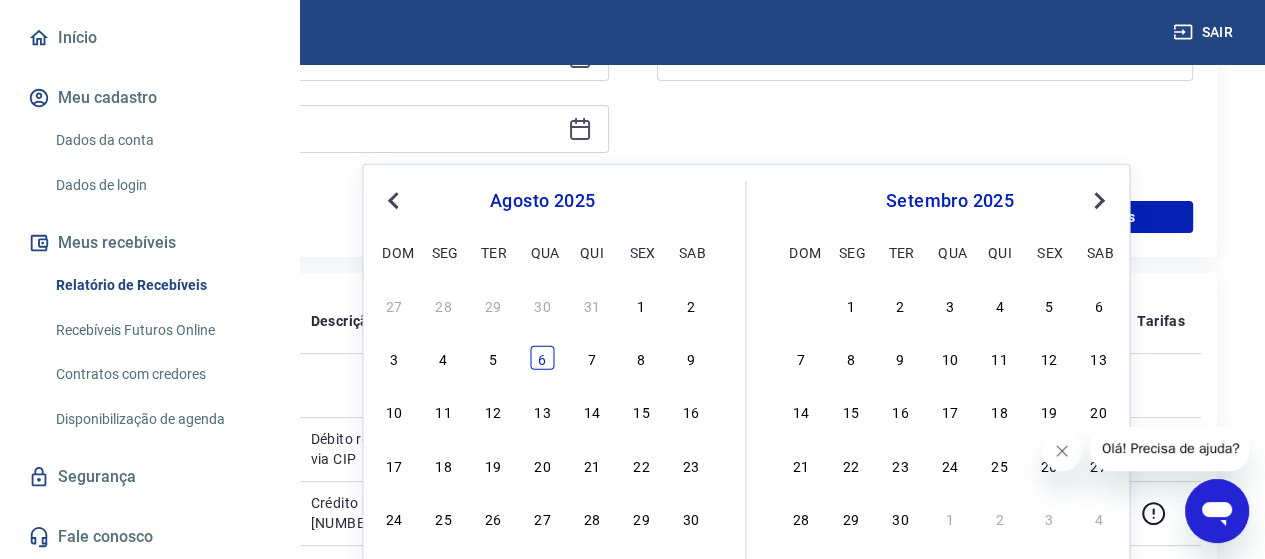 click on "6" at bounding box center [542, 358] 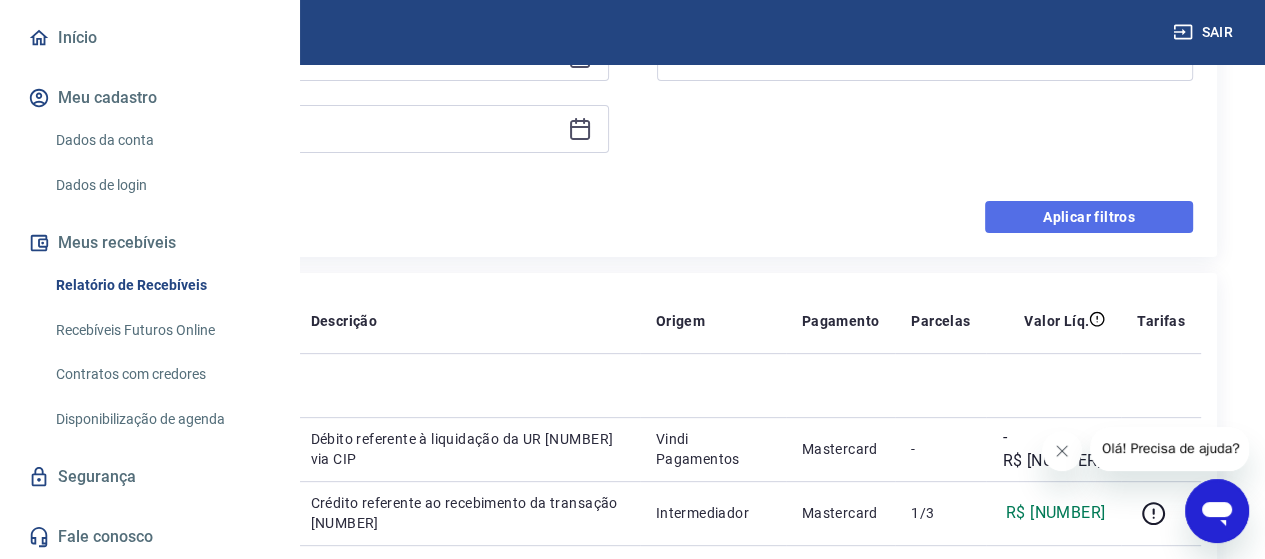 click on "Aplicar filtros" at bounding box center (1089, 217) 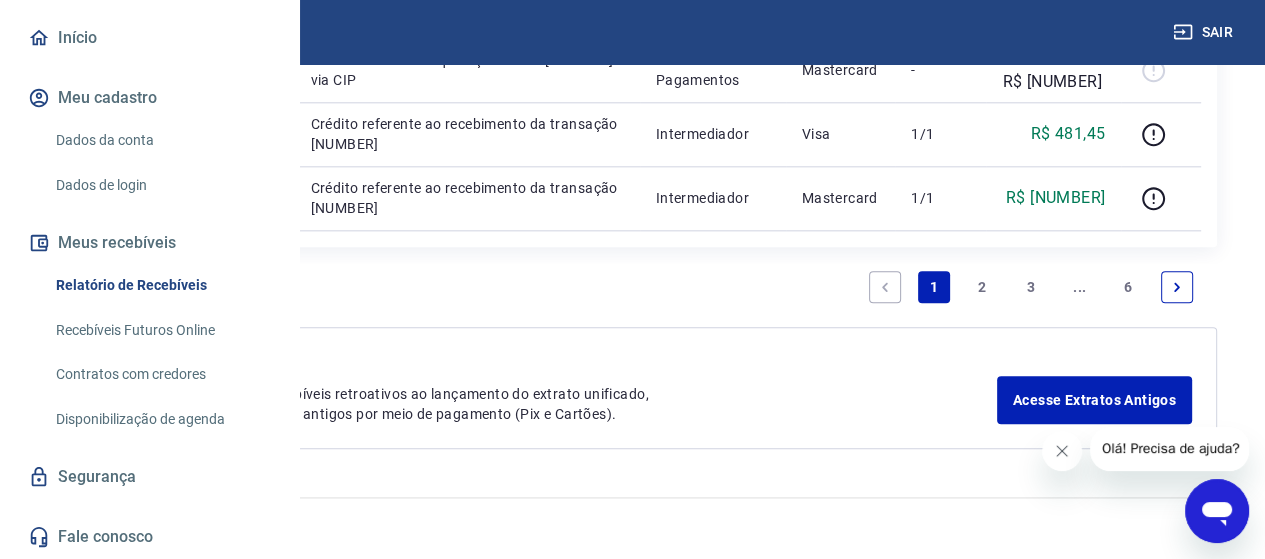 scroll, scrollTop: 3041, scrollLeft: 0, axis: vertical 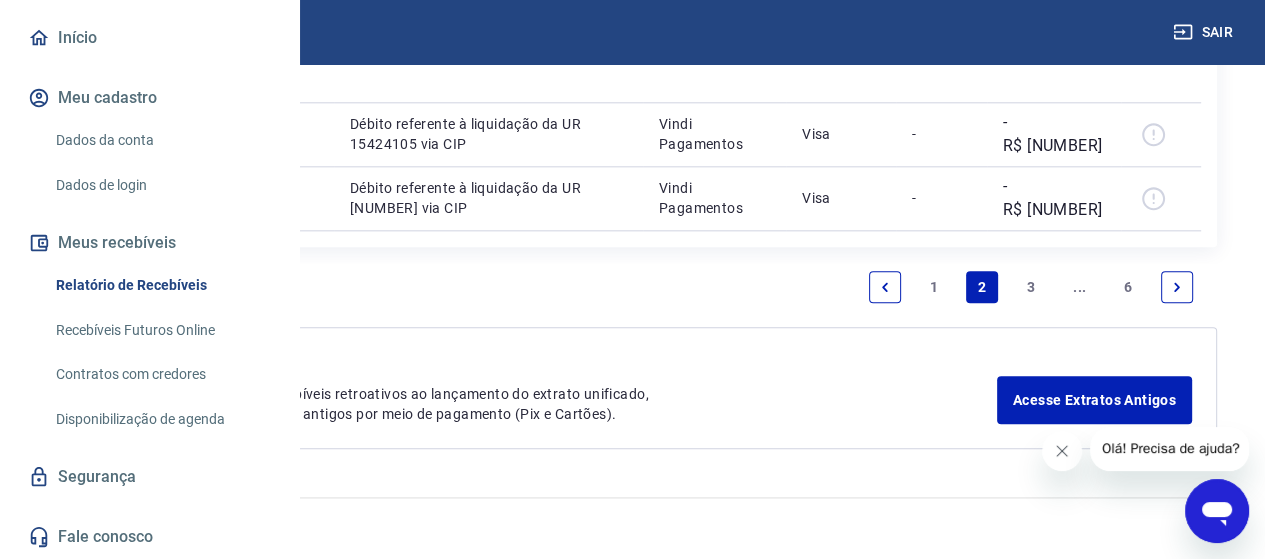click on "3" at bounding box center (1031, 287) 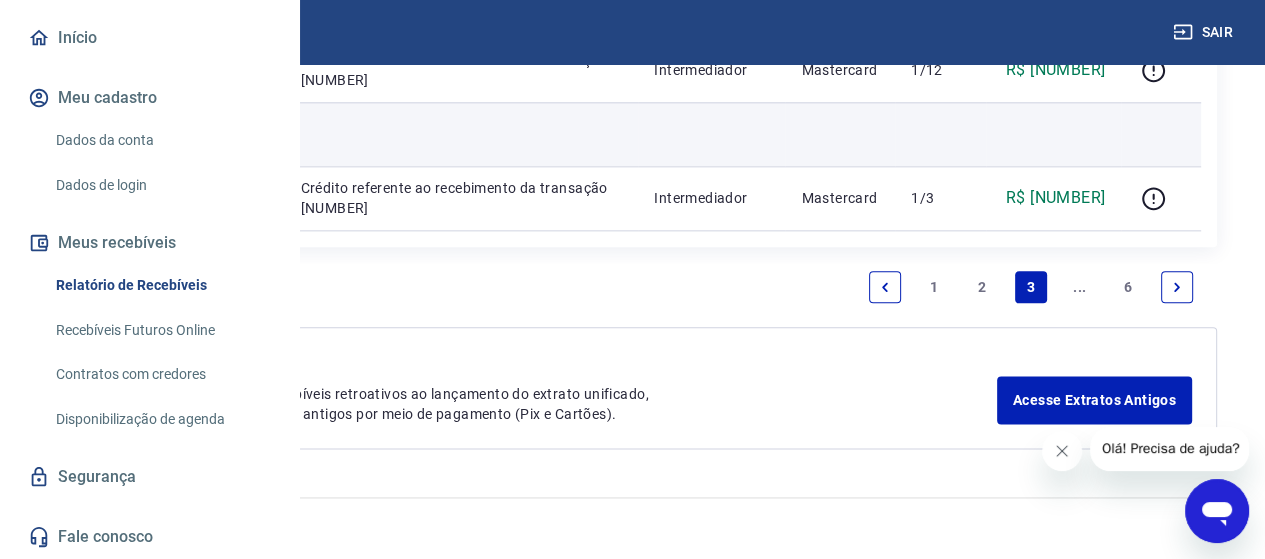 scroll, scrollTop: 3169, scrollLeft: 0, axis: vertical 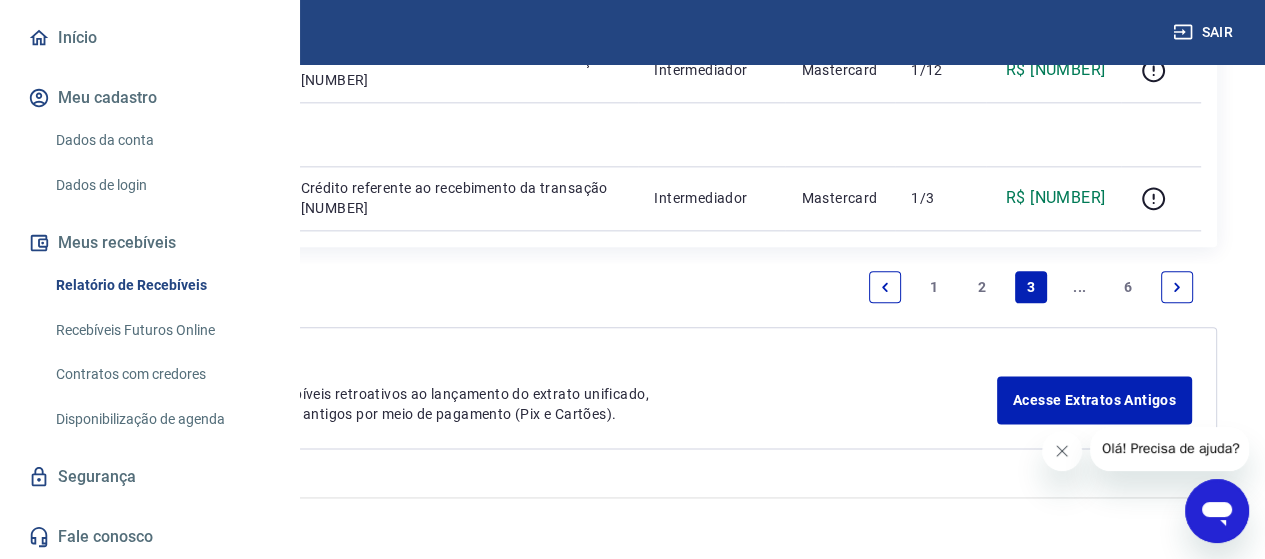 click on "6" at bounding box center (1128, 287) 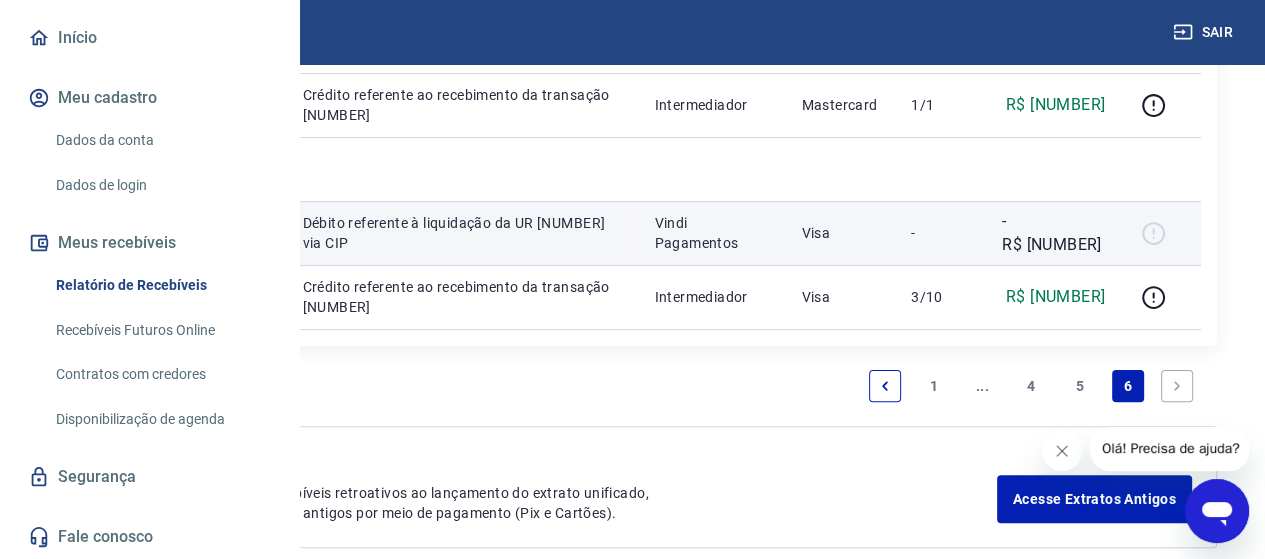 scroll, scrollTop: 668, scrollLeft: 0, axis: vertical 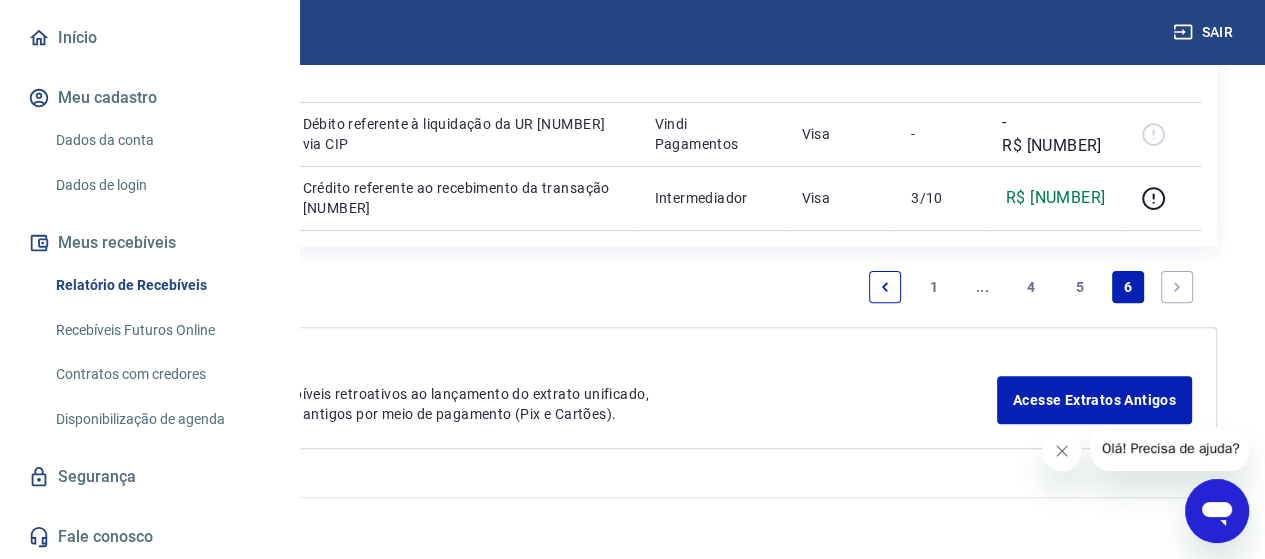click on "5" at bounding box center (1080, 287) 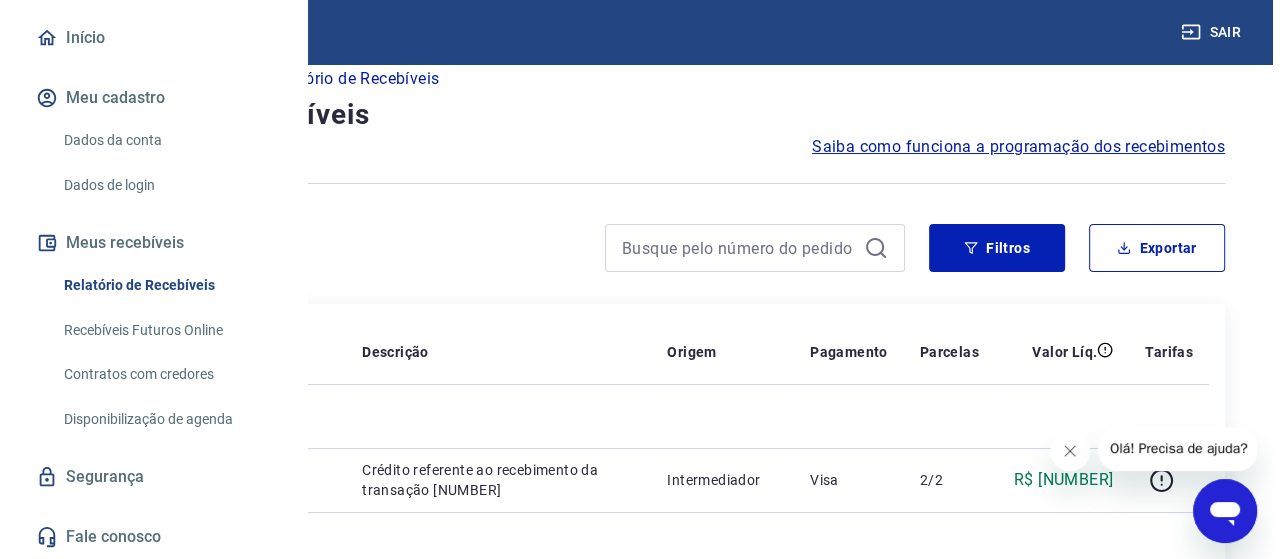 scroll, scrollTop: 0, scrollLeft: 0, axis: both 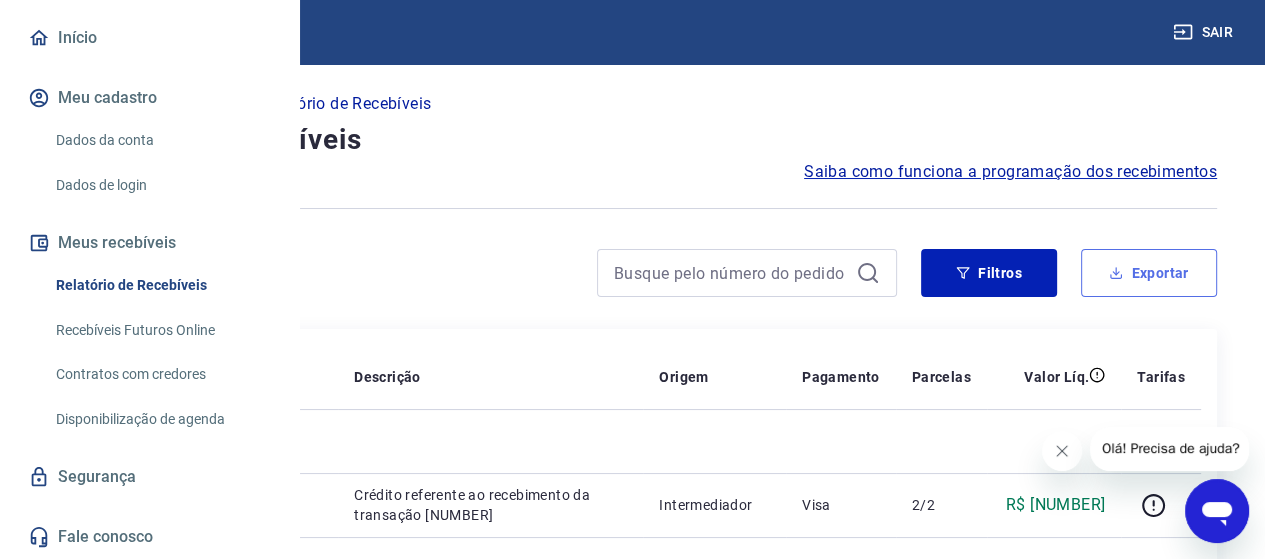 click 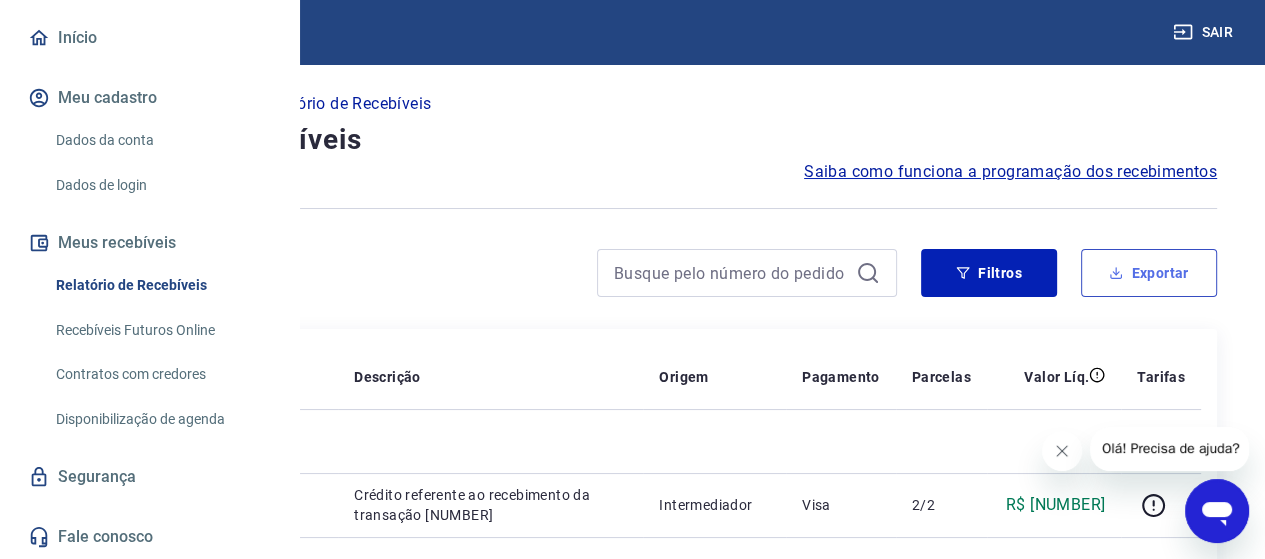 type on "01/06/2025" 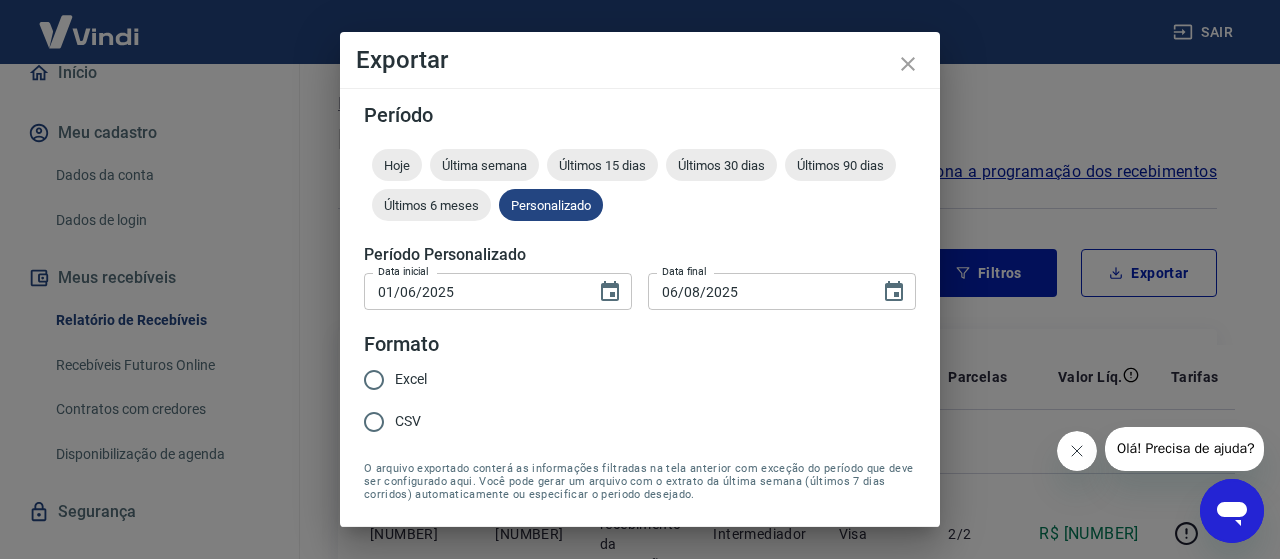 click on "Excel" at bounding box center [411, 379] 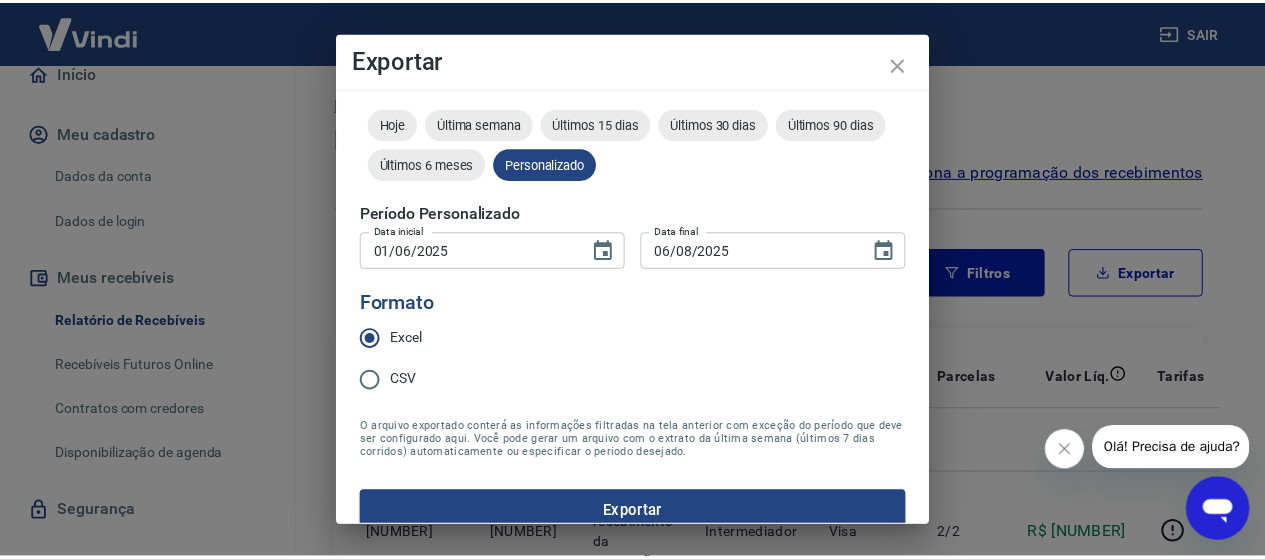 scroll, scrollTop: 64, scrollLeft: 0, axis: vertical 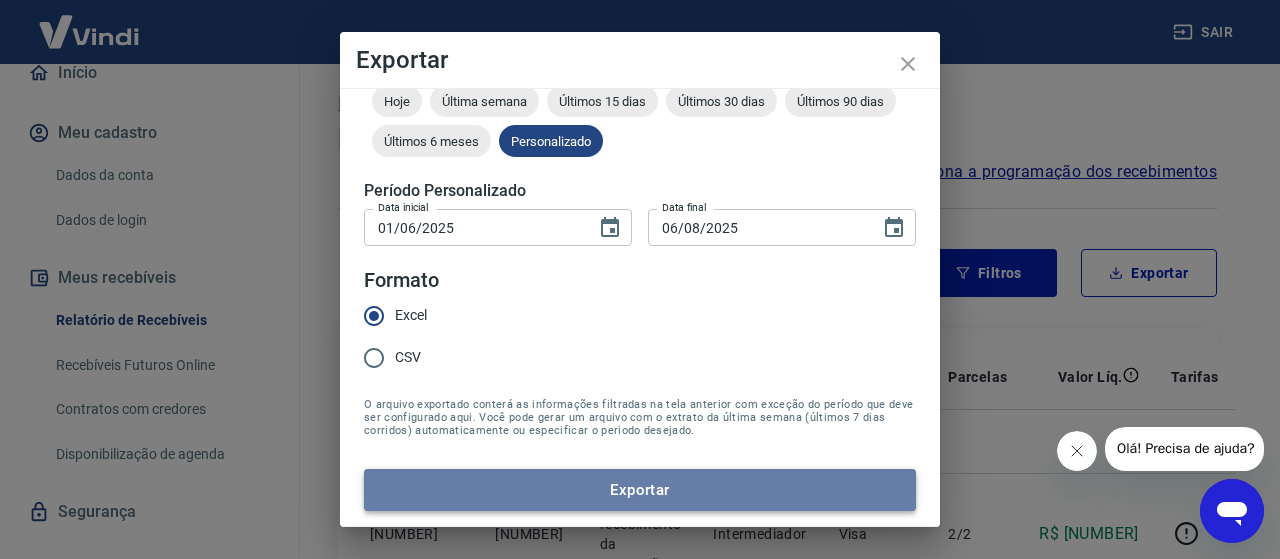 click on "Exportar" at bounding box center (640, 490) 